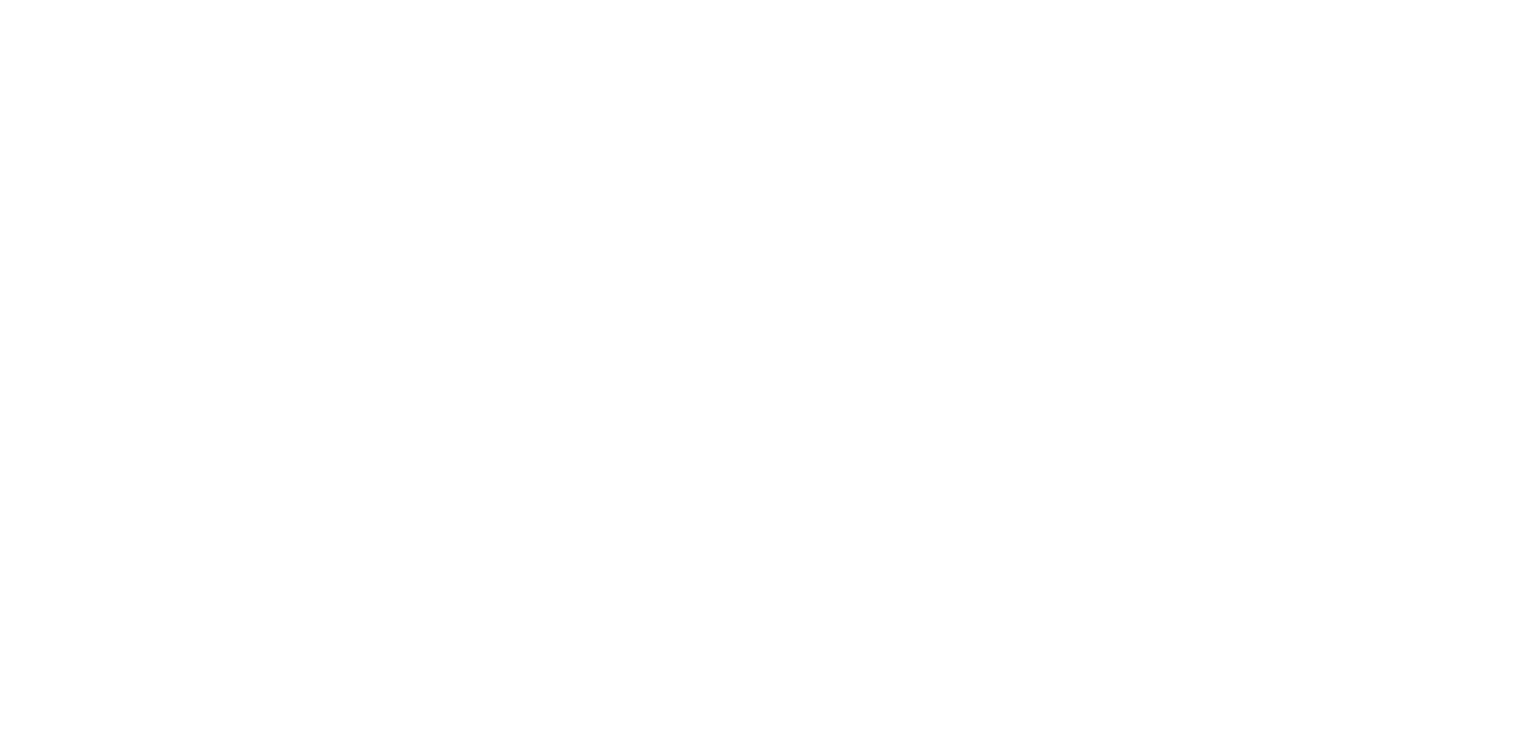 scroll, scrollTop: 0, scrollLeft: 0, axis: both 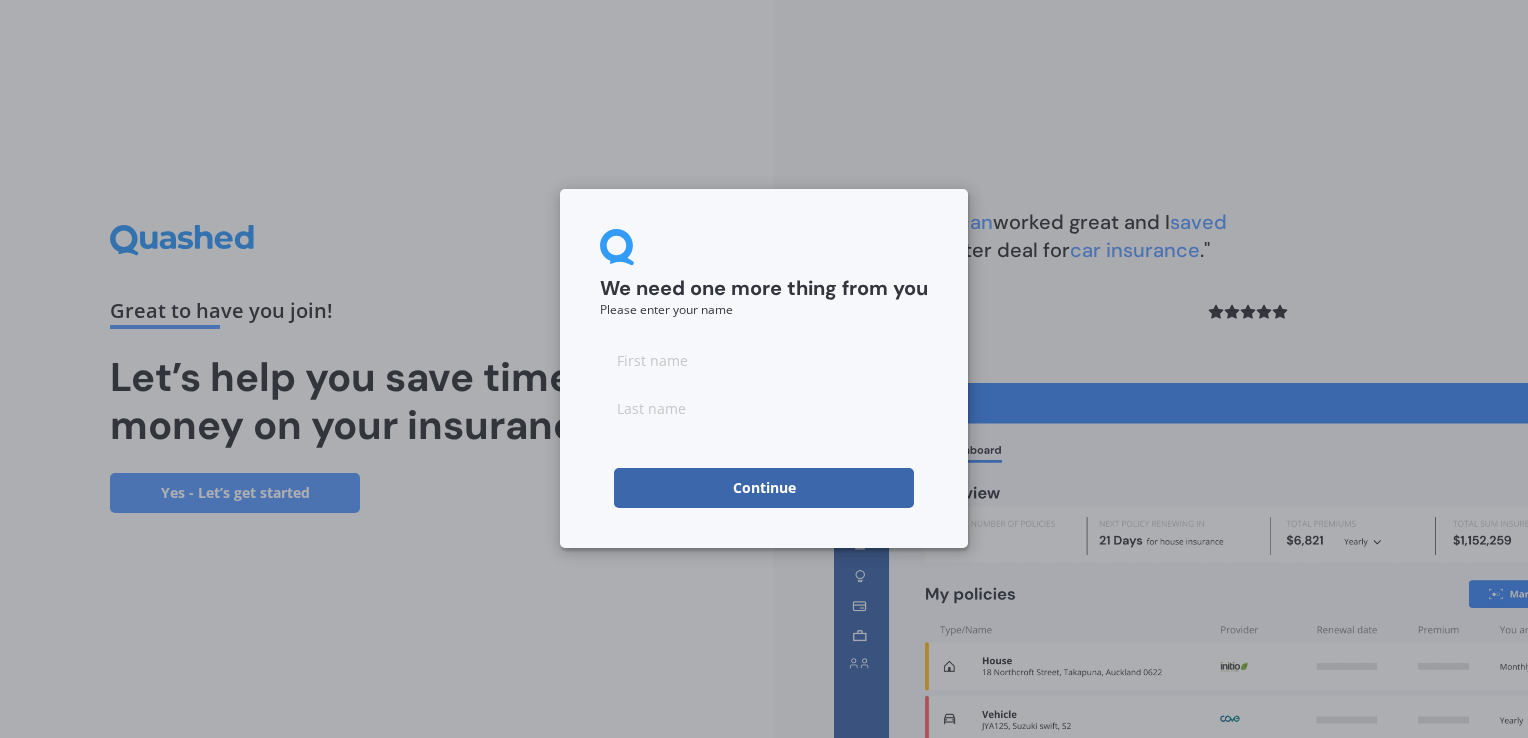 click at bounding box center (764, 360) 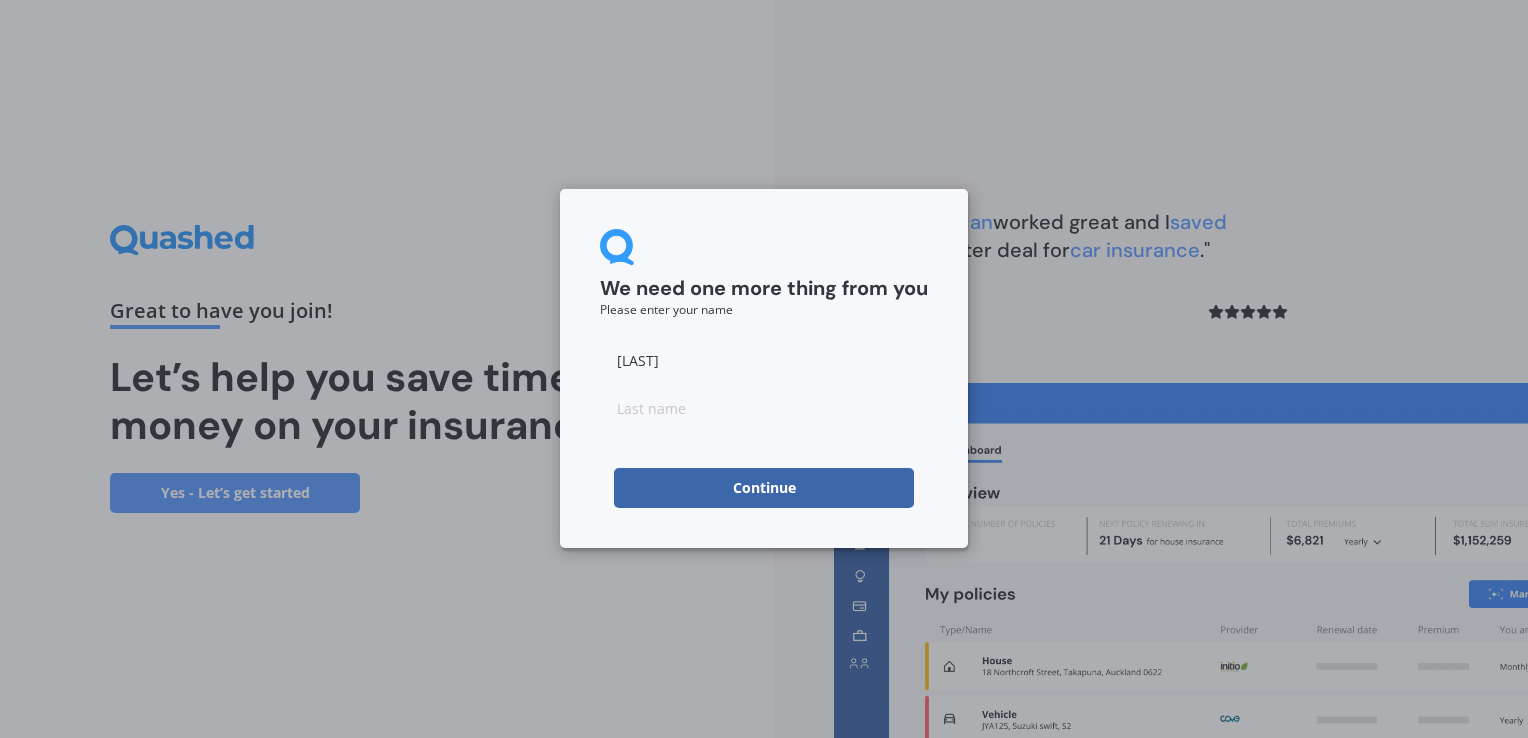 type on "[LAST]" 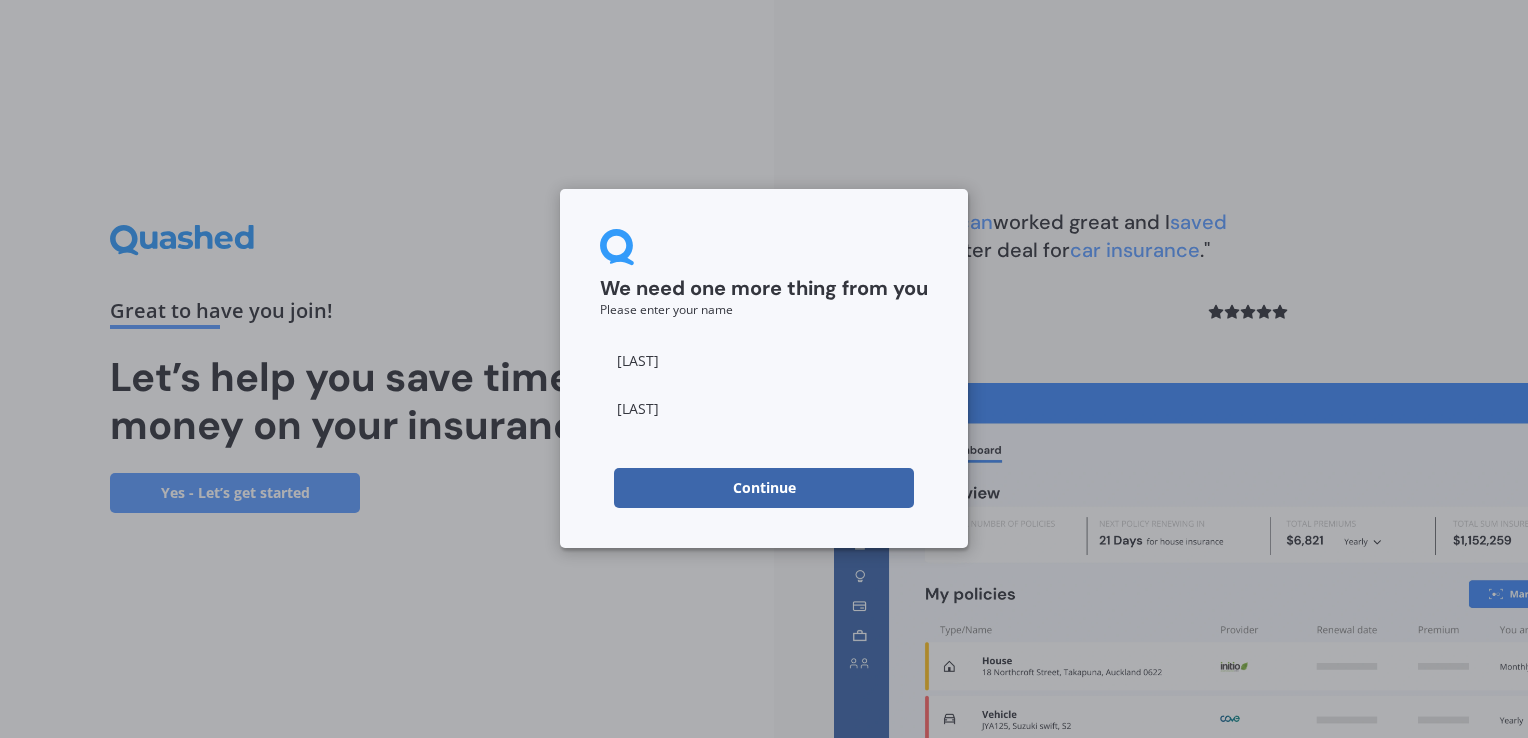 click on "Continue" at bounding box center [764, 488] 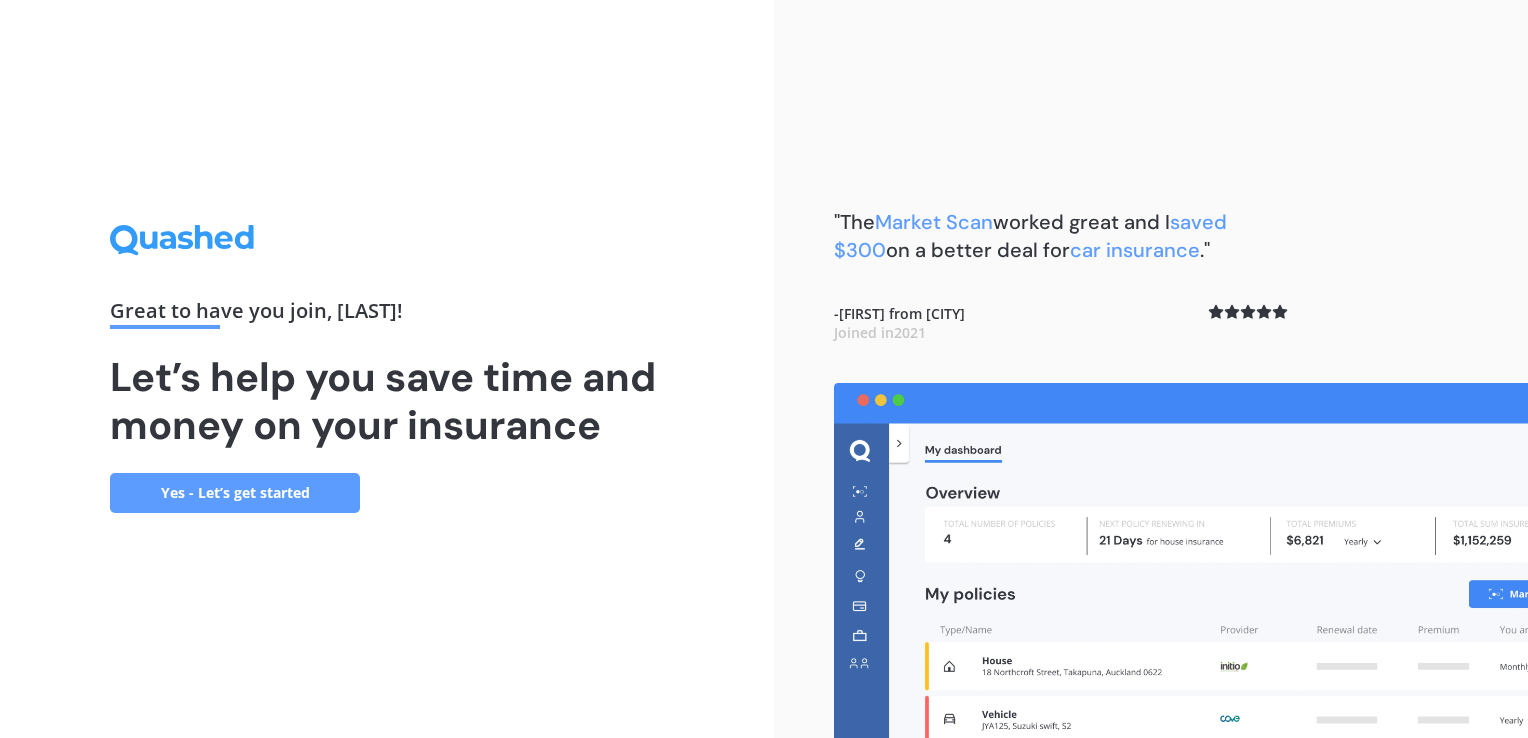 click on "Yes - Let’s get started" at bounding box center (235, 493) 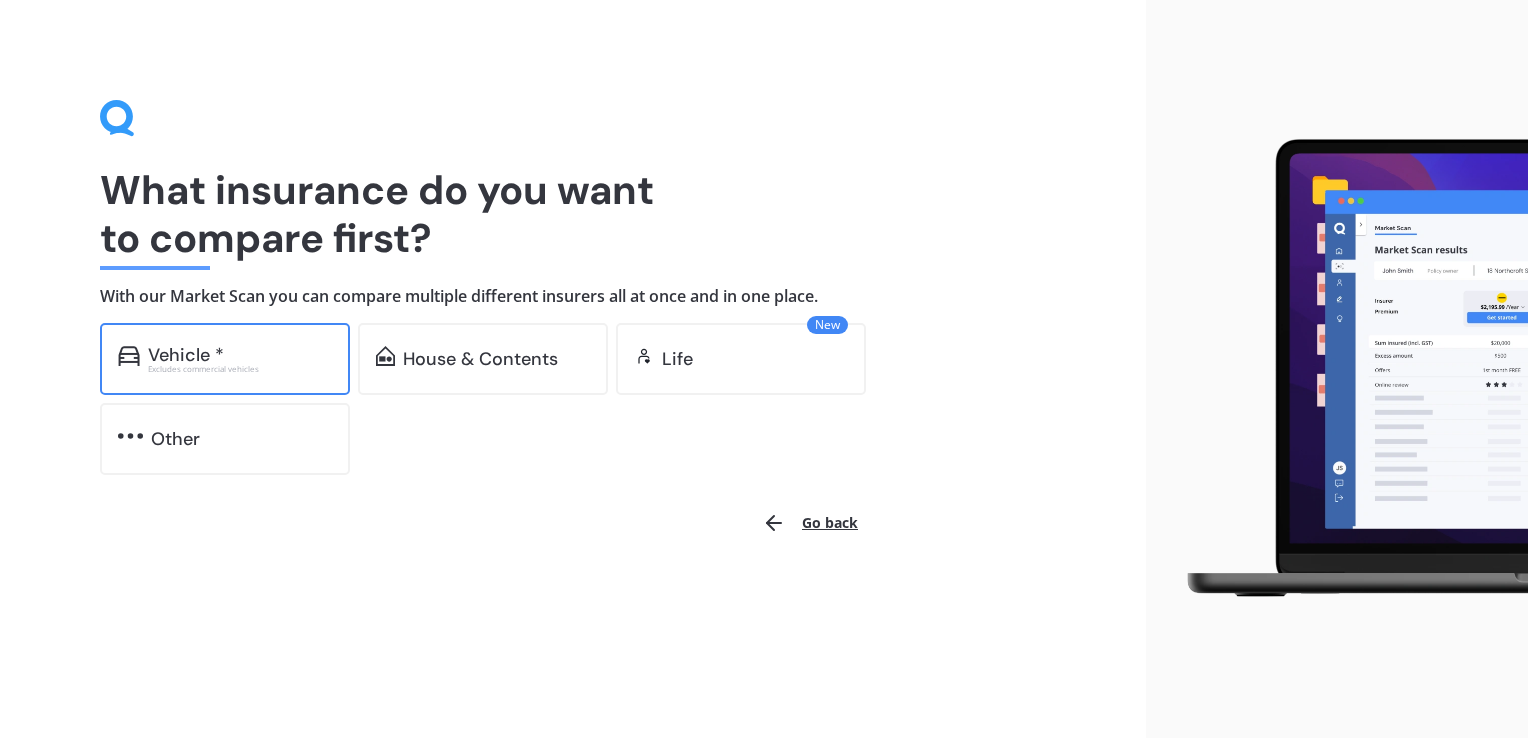 click on "Vehicle *" at bounding box center (240, 355) 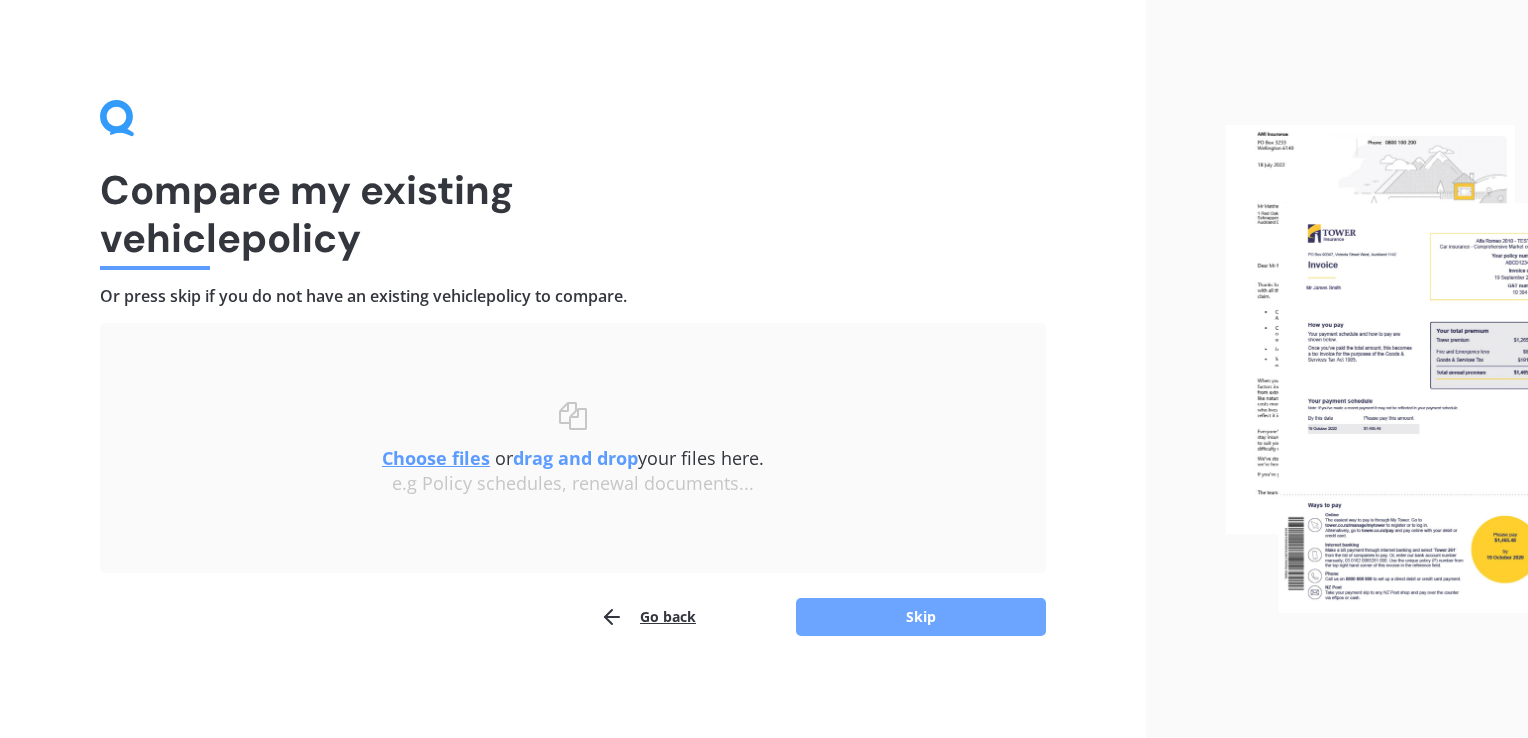 click on "Skip" at bounding box center [921, 617] 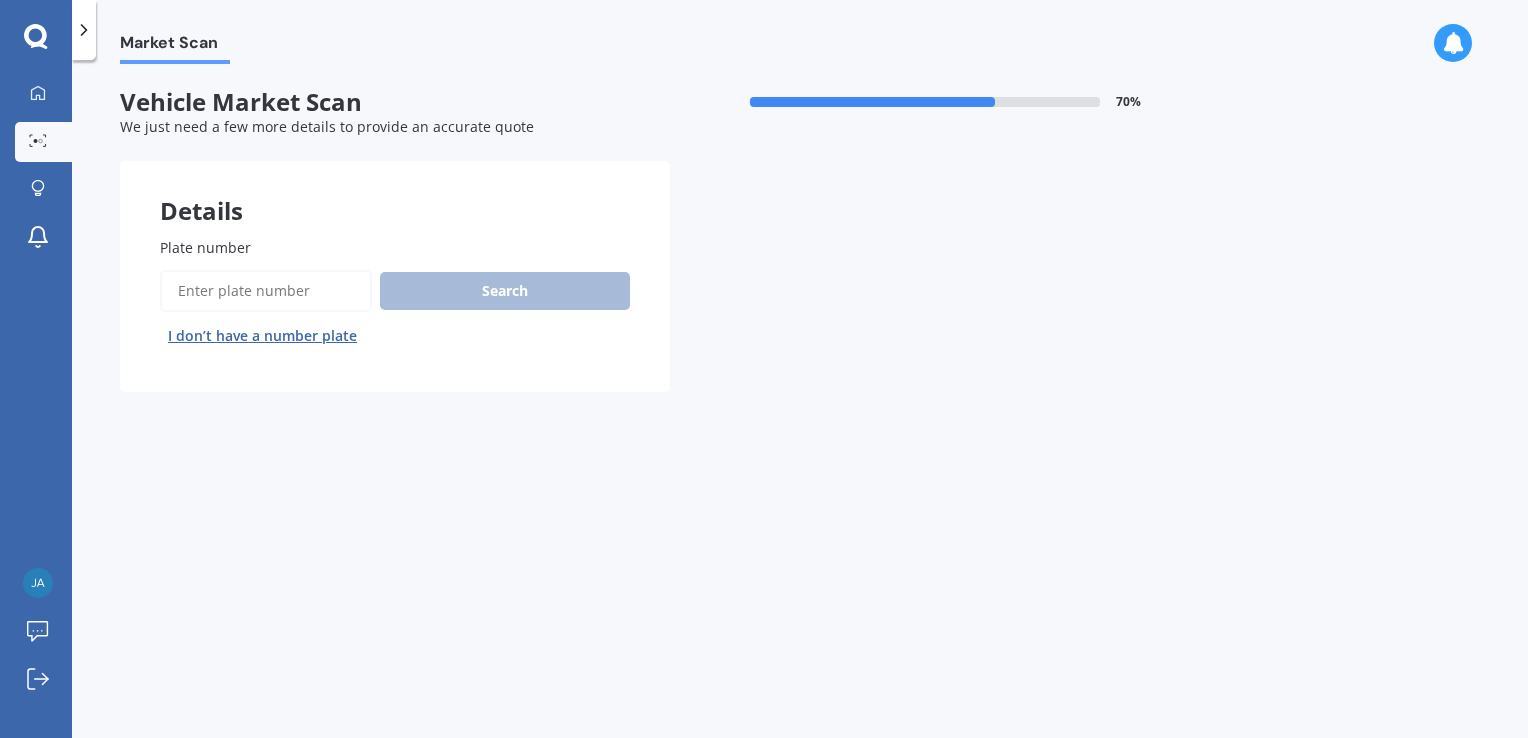 click on "Plate number" at bounding box center (205, 247) 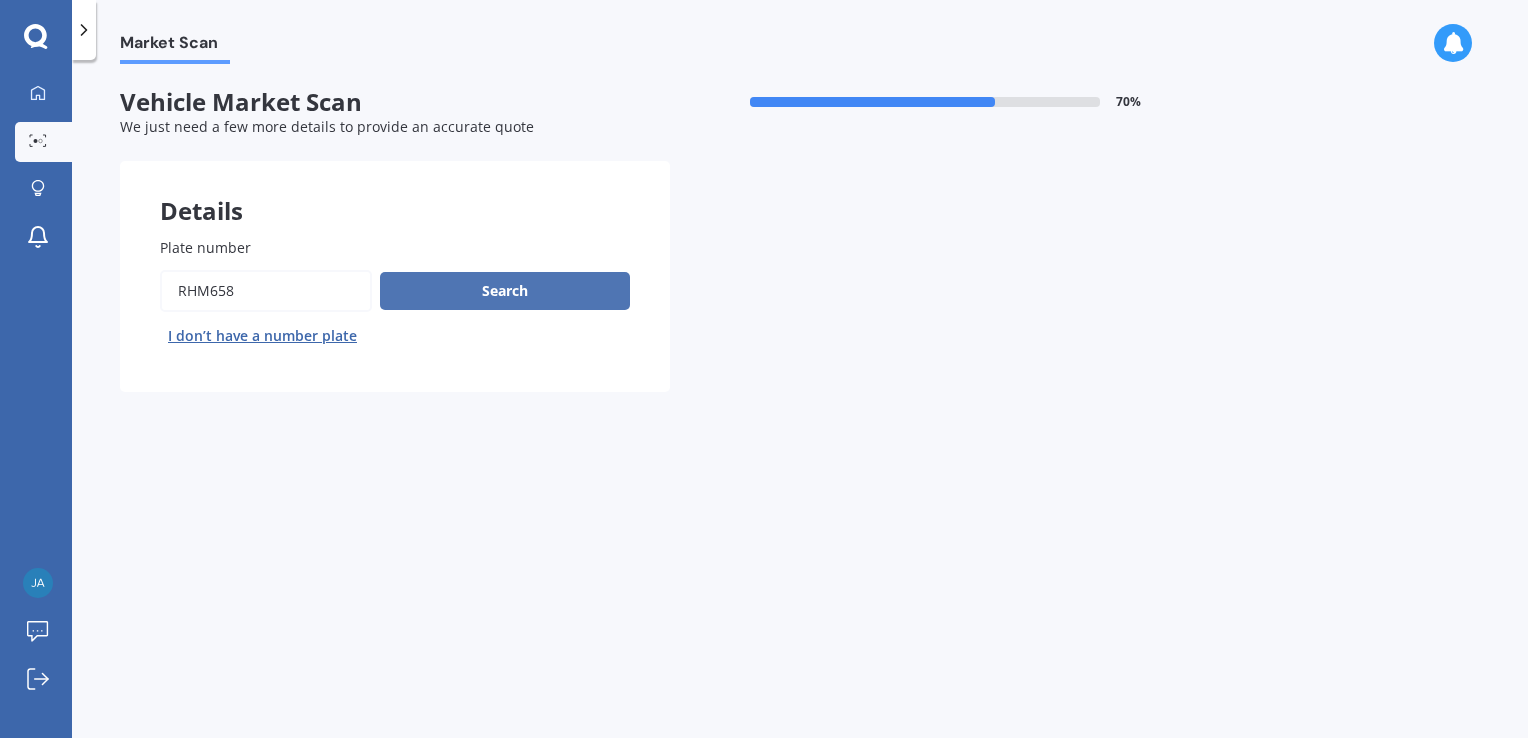 type on "rhm658" 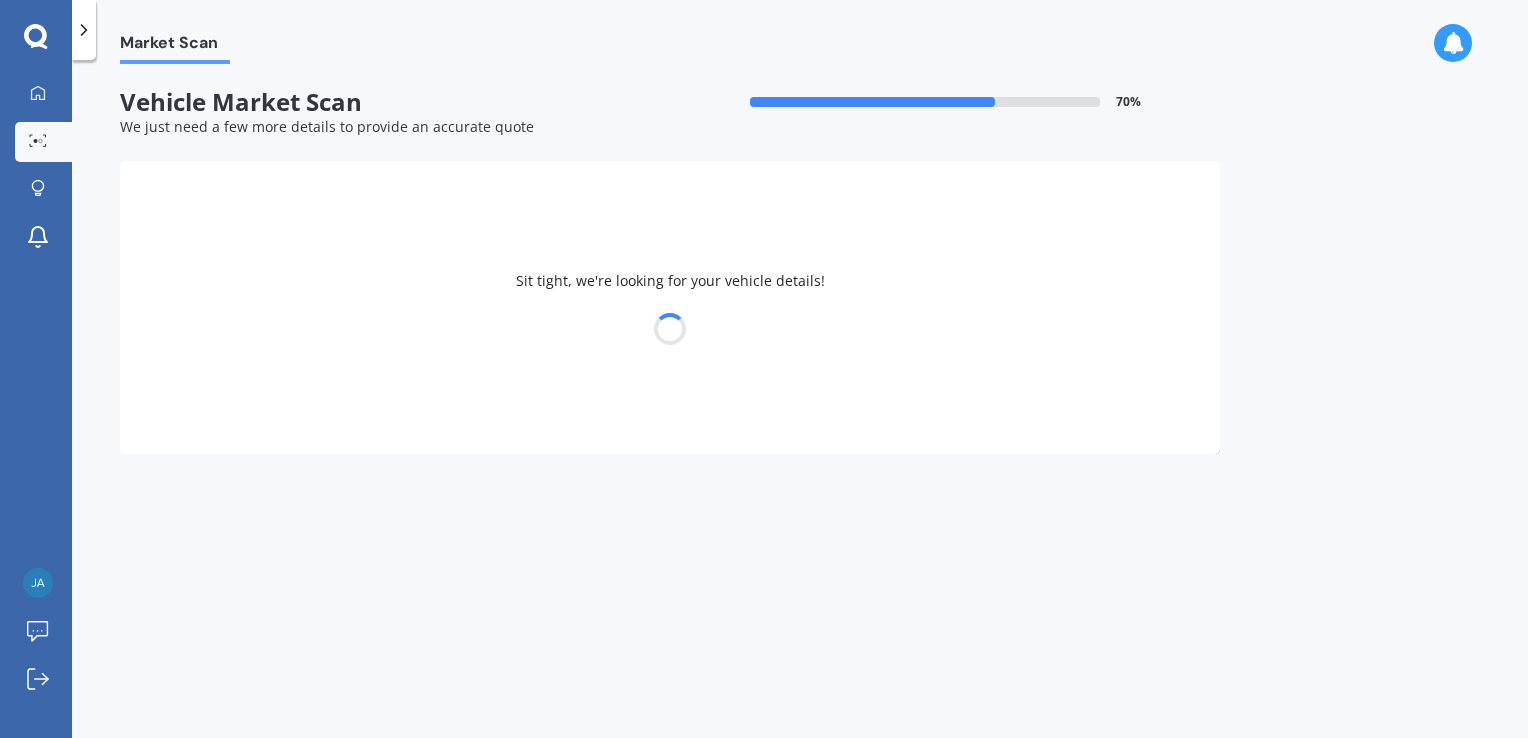 select on "TOYOTA" 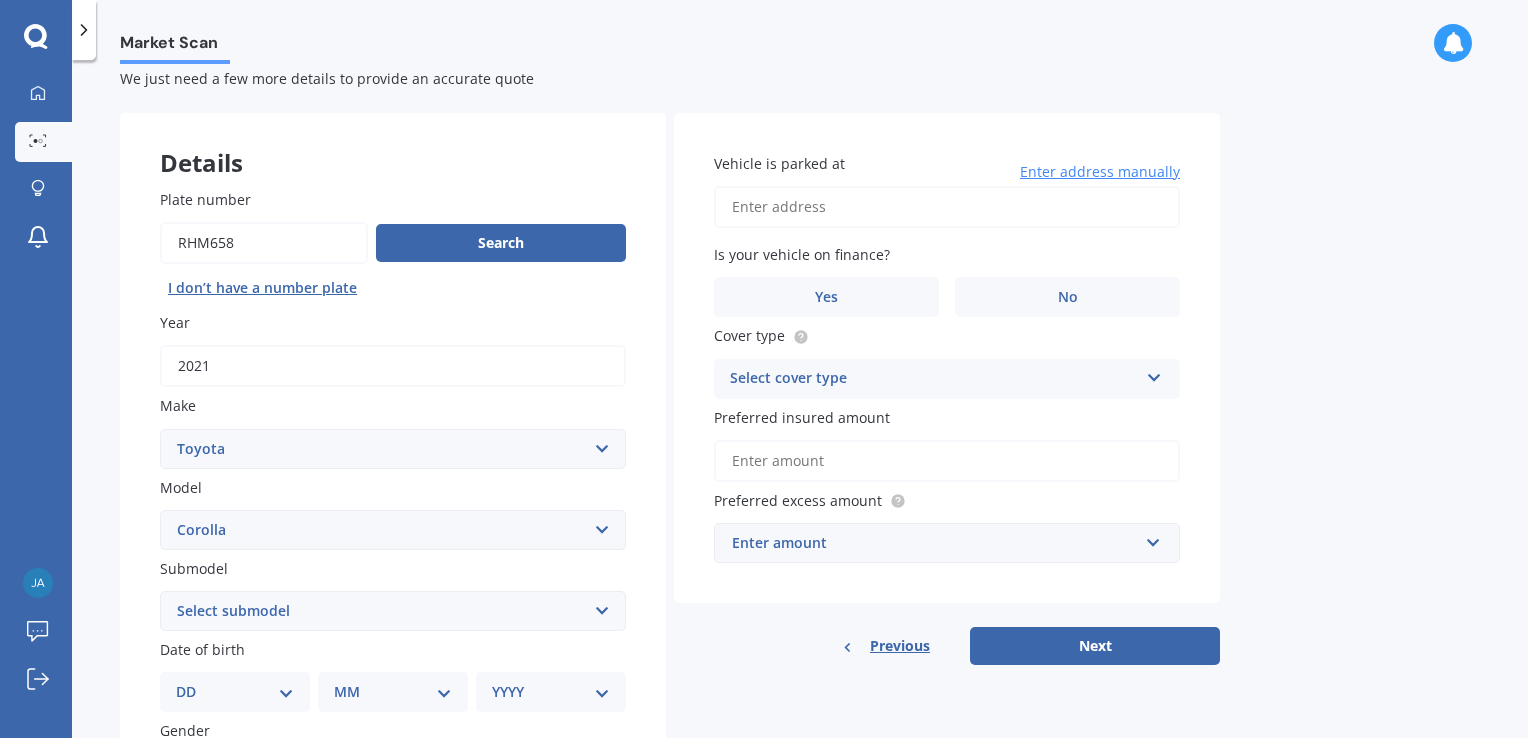 scroll, scrollTop: 0, scrollLeft: 0, axis: both 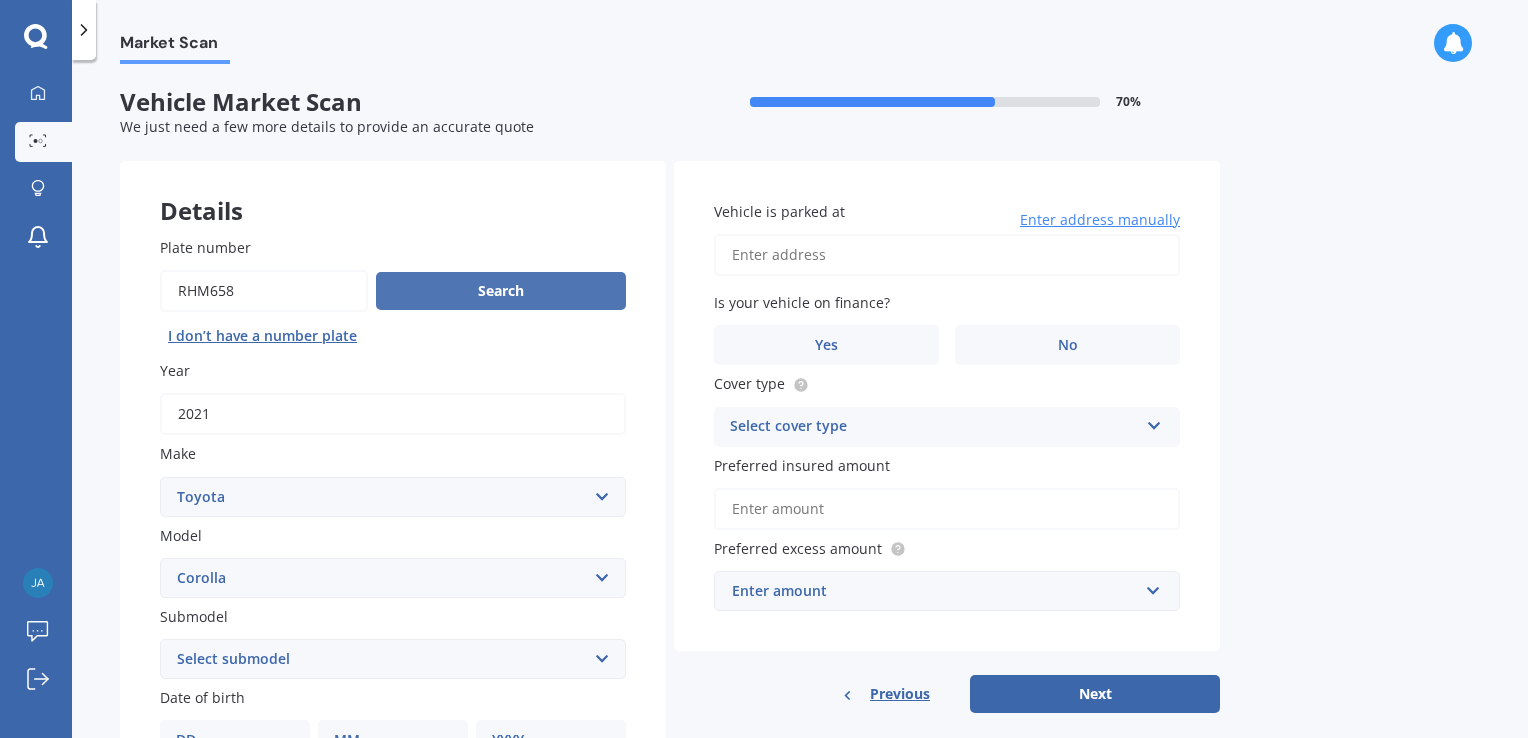 click on "Search" at bounding box center [501, 291] 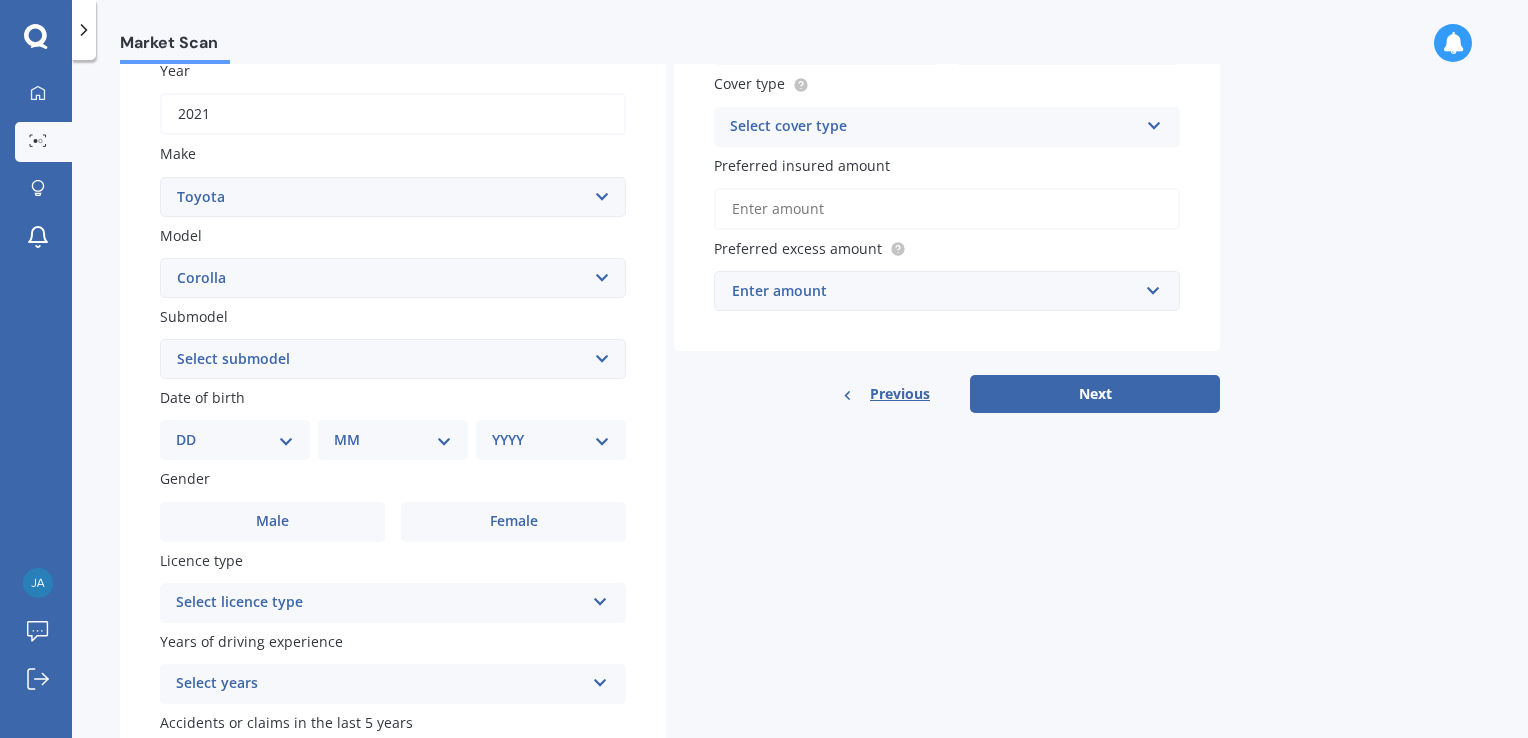 scroll, scrollTop: 400, scrollLeft: 0, axis: vertical 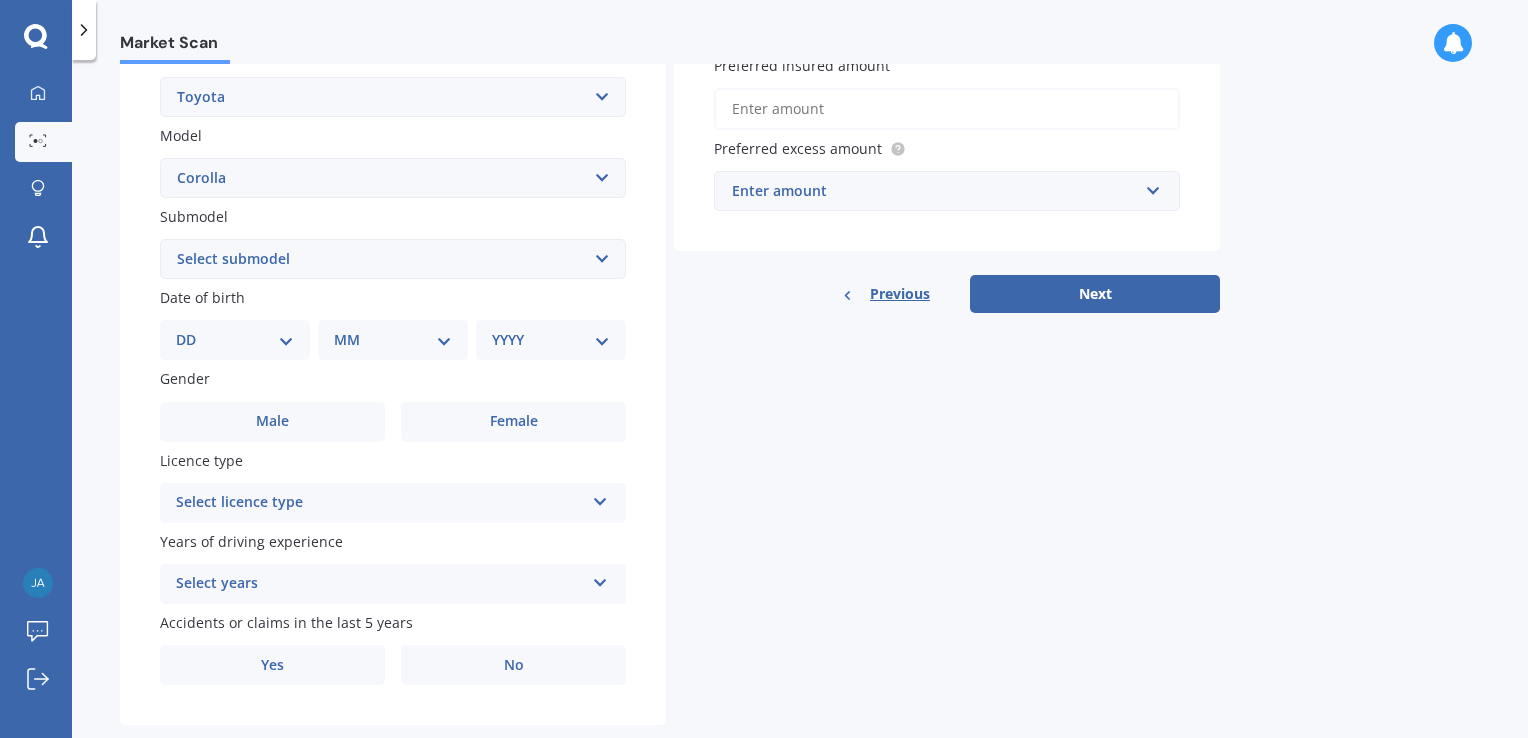 click on "DD 01 02 03 04 05 06 07 08 09 10 11 12 13 14 15 16 17 18 19 20 21 22 23 24 25 26 27 28 29 30 31" at bounding box center [235, 340] 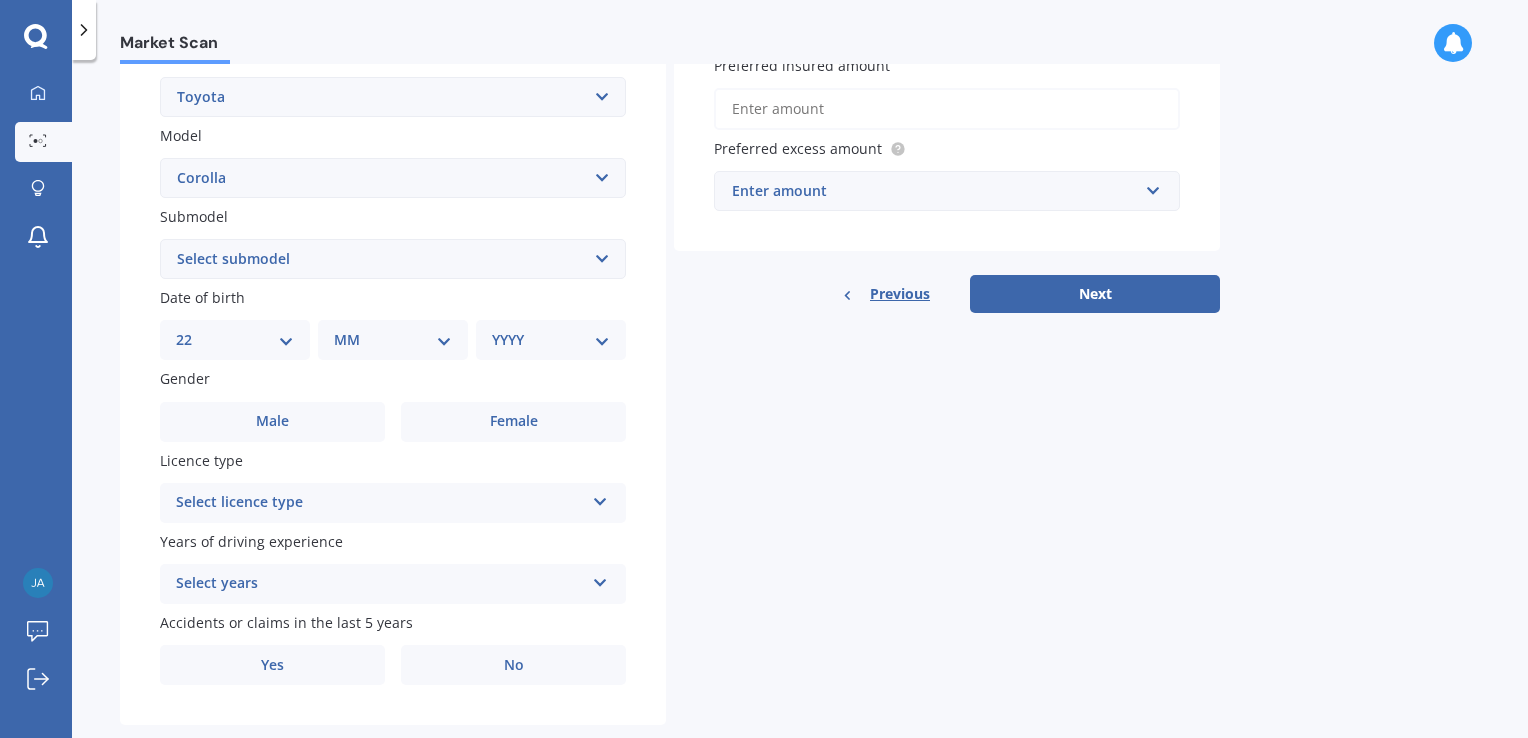 click on "DD 01 02 03 04 05 06 07 08 09 10 11 12 13 14 15 16 17 18 19 20 21 22 23 24 25 26 27 28 29 30 31" at bounding box center (235, 340) 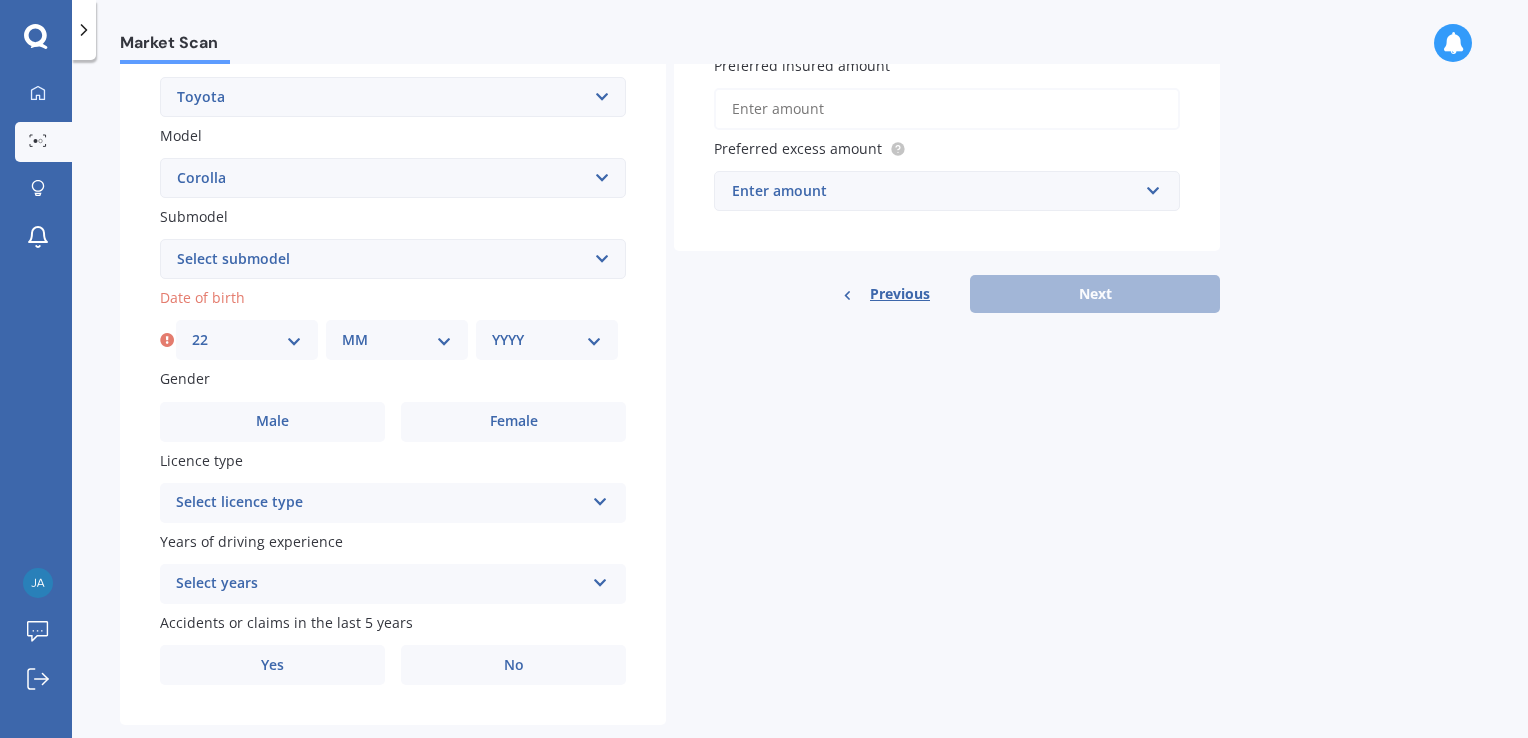 click on "MM 01 02 03 04 05 06 07 08 09 10 11 12" at bounding box center (397, 340) 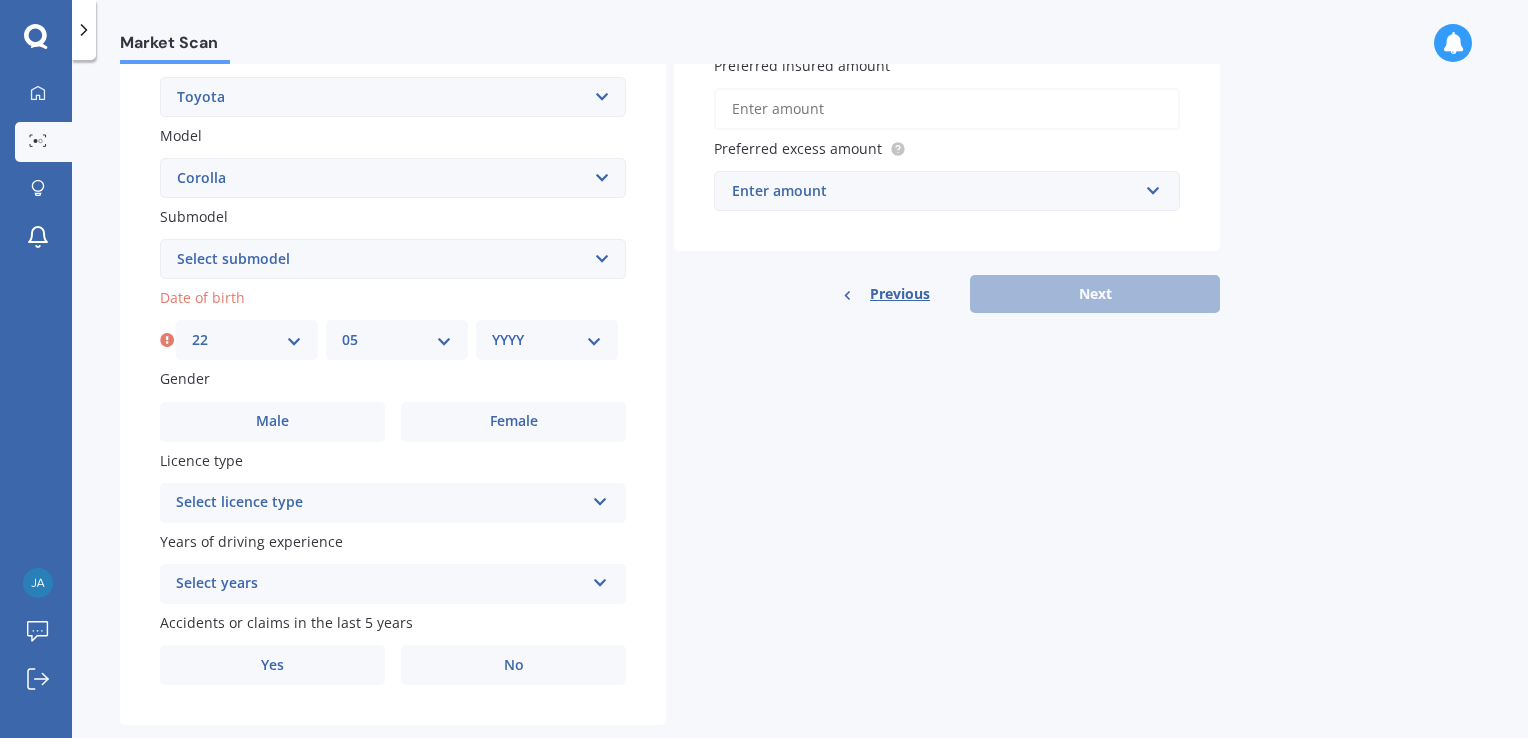 click on "MM 01 02 03 04 05 06 07 08 09 10 11 12" at bounding box center [397, 340] 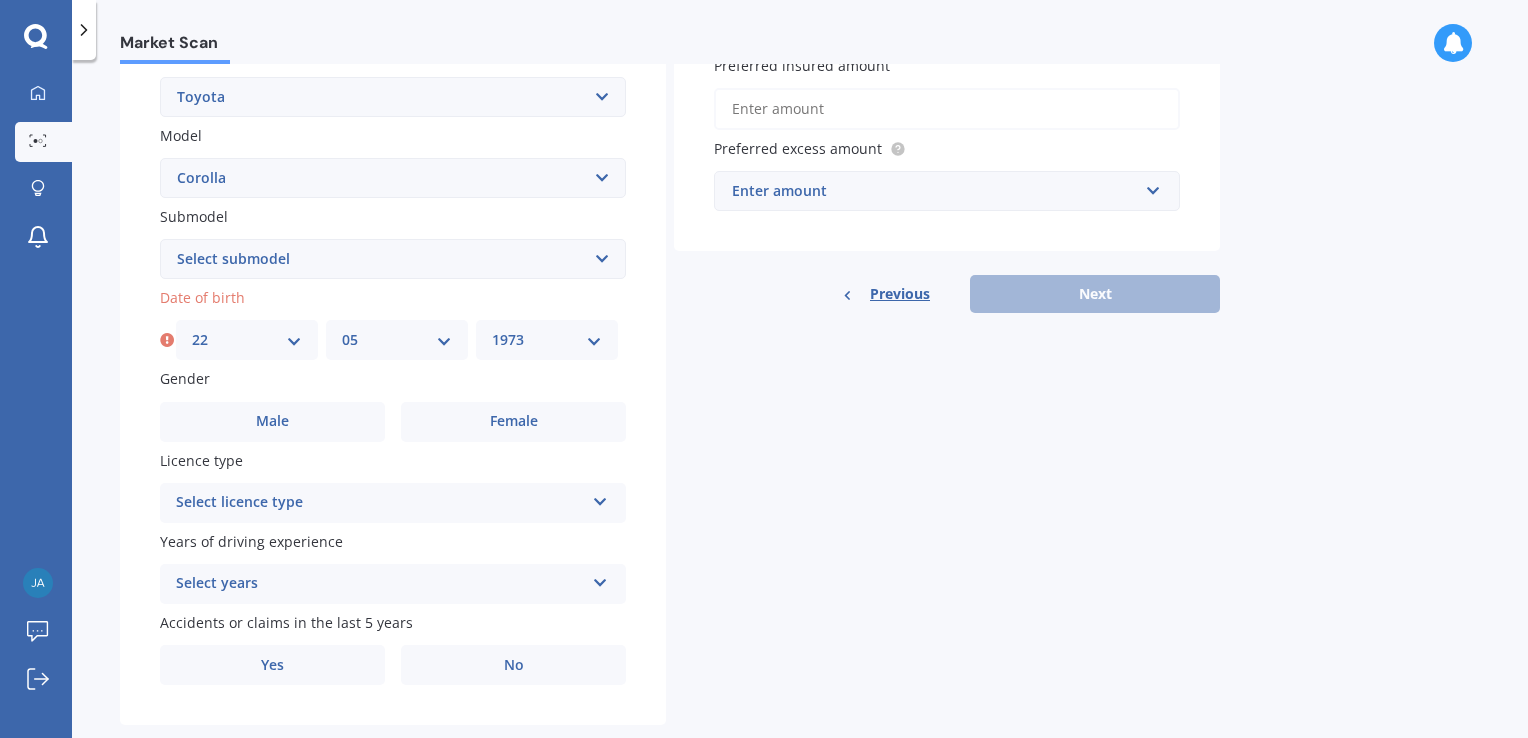 click on "YYYY 2025 2024 2023 2022 2021 2020 2019 2018 2017 2016 2015 2014 2013 2012 2011 2010 2009 2008 2007 2006 2005 2004 2003 2002 2001 2000 1999 1998 1997 1996 1995 1994 1993 1992 1991 1990 1989 1988 1987 1986 1985 1984 1983 1982 1981 1980 1979 1978 1977 1976 1975 1974 1973 1972 1971 1970 1969 1968 1967 1966 1965 1964 1963 1962 1961 1960 1959 1958 1957 1956 1955 1954 1953 1952 1951 1950 1949 1948 1947 1946 1945 1944 1943 1942 1941 1940 1939 1938 1937 1936 1935 1934 1933 1932 1931 1930 1929 1928 1927 1926" at bounding box center (547, 340) 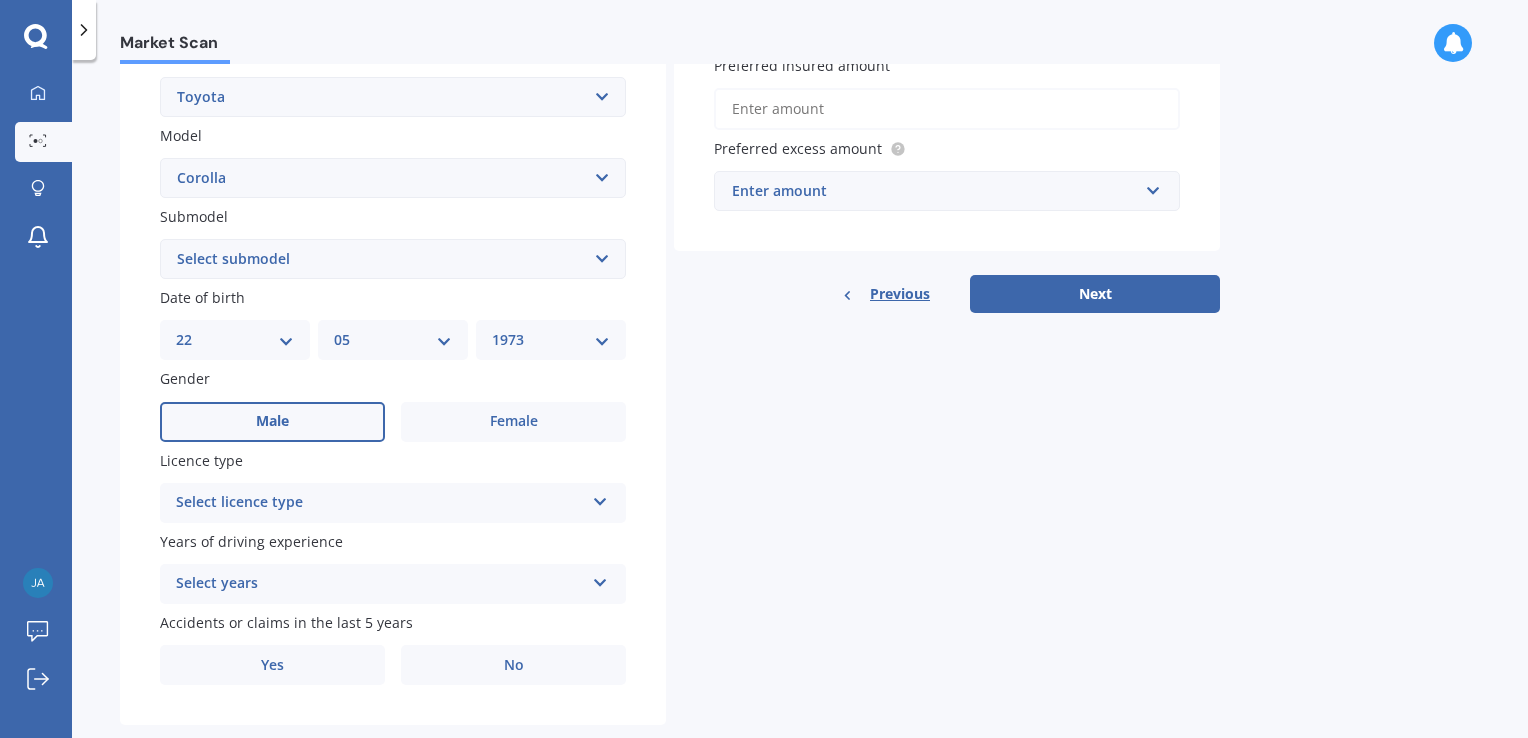 click on "Male" at bounding box center [272, 422] 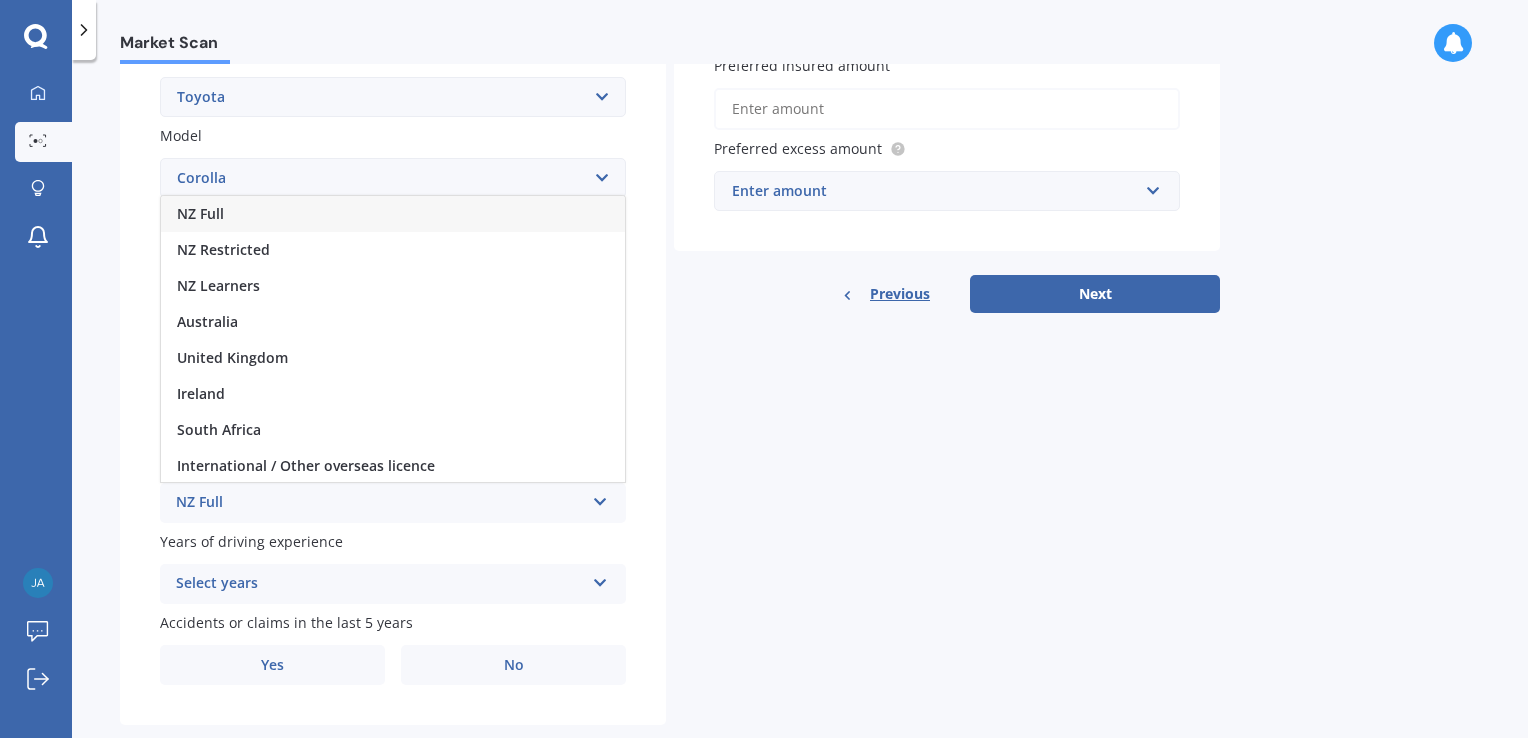 click on "NZ Full" at bounding box center (200, 213) 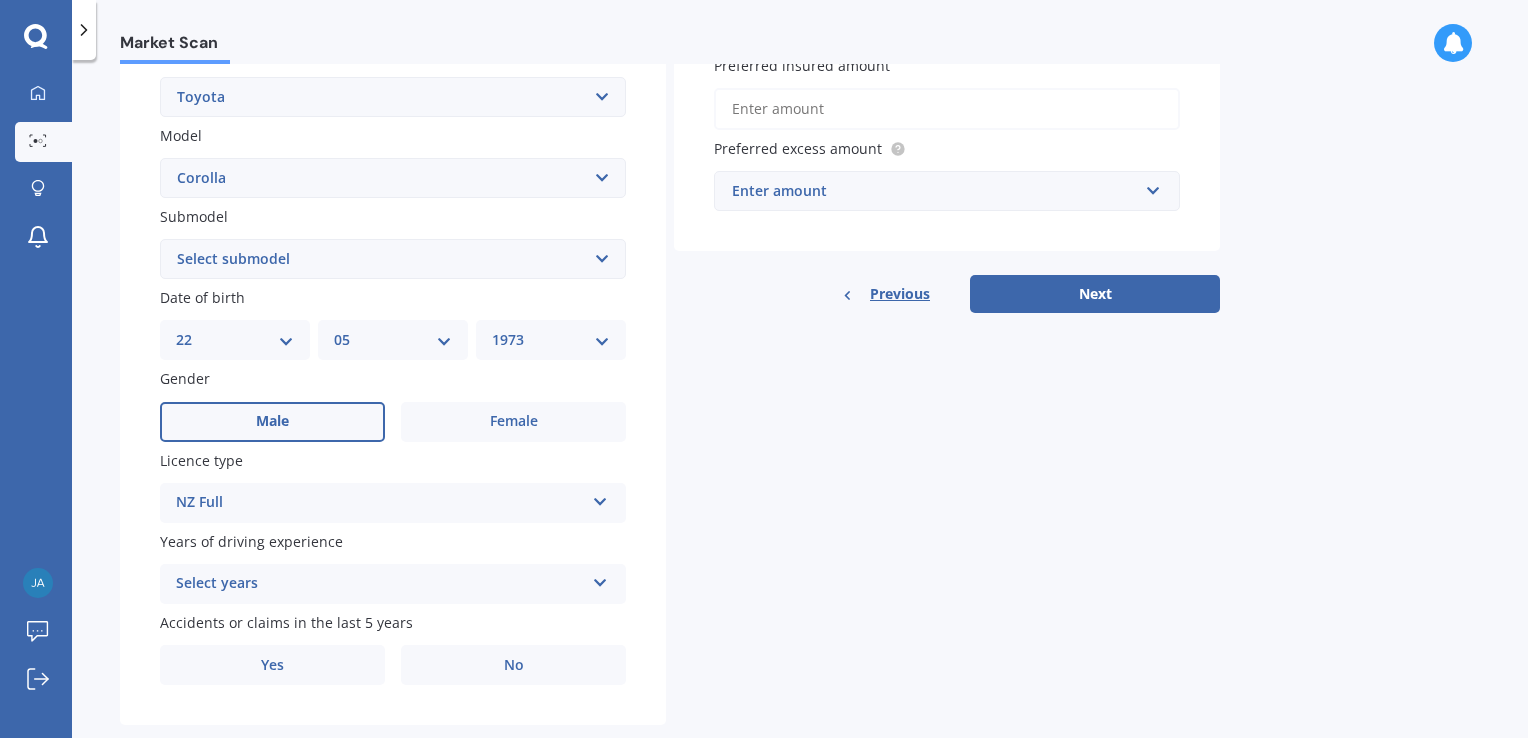 scroll, scrollTop: 439, scrollLeft: 0, axis: vertical 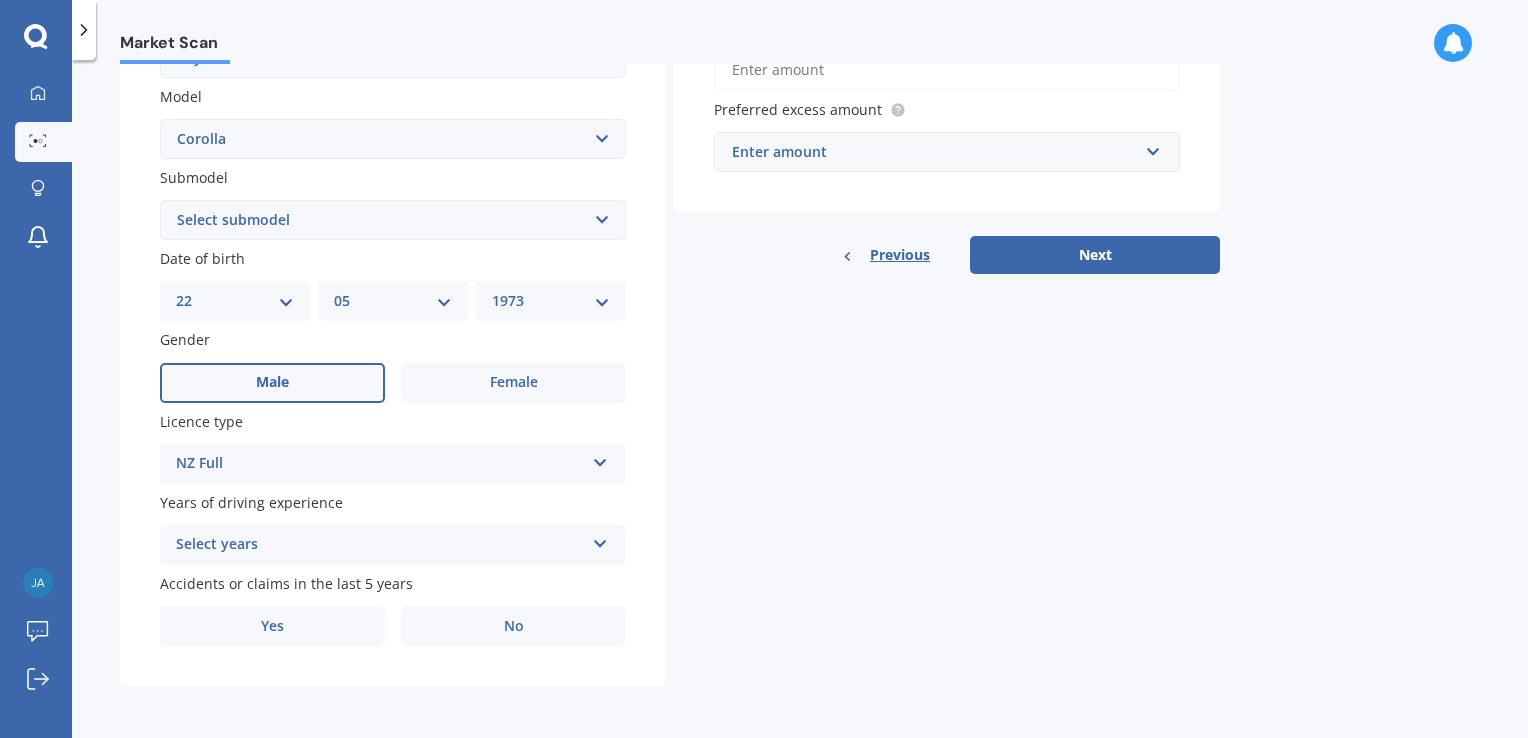 click at bounding box center (600, 540) 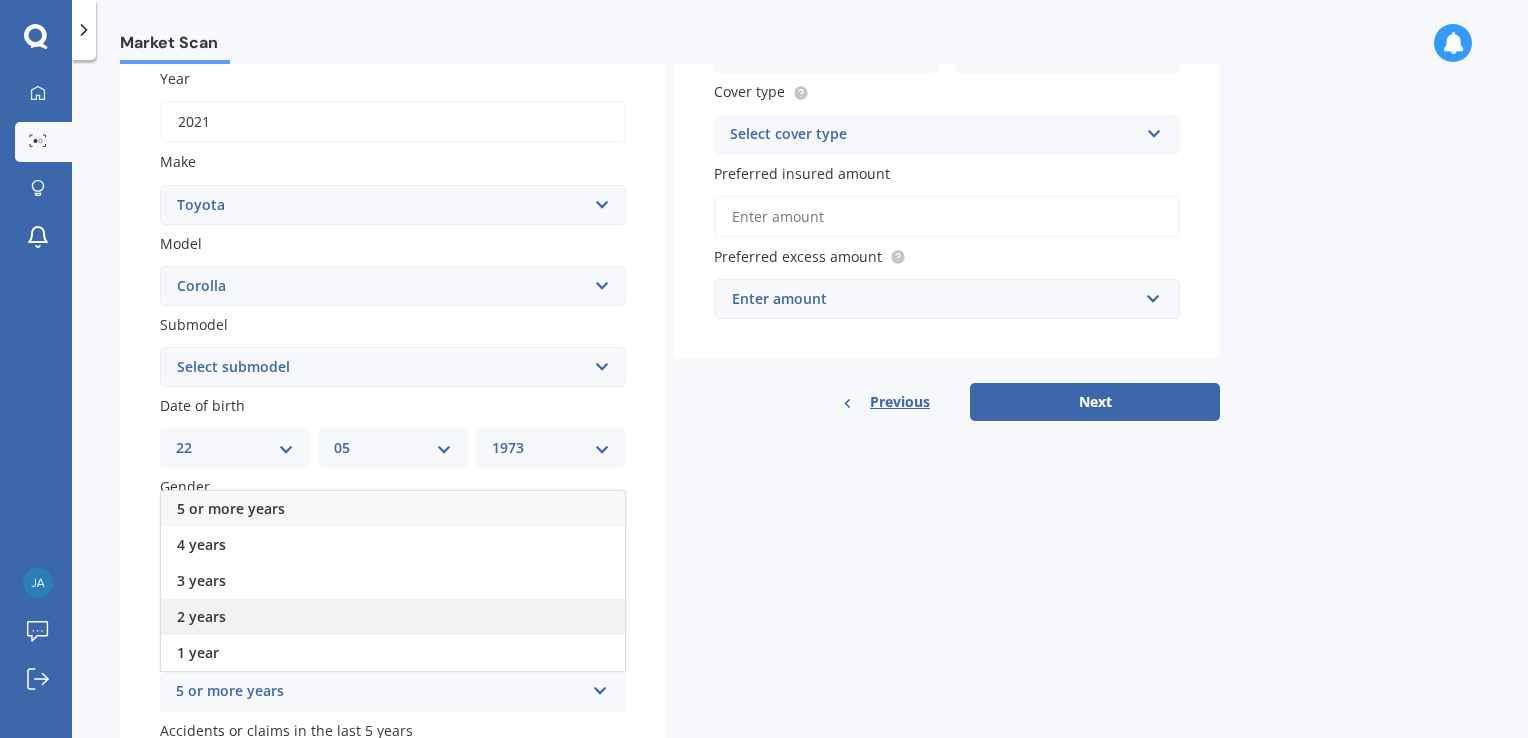 scroll, scrollTop: 439, scrollLeft: 0, axis: vertical 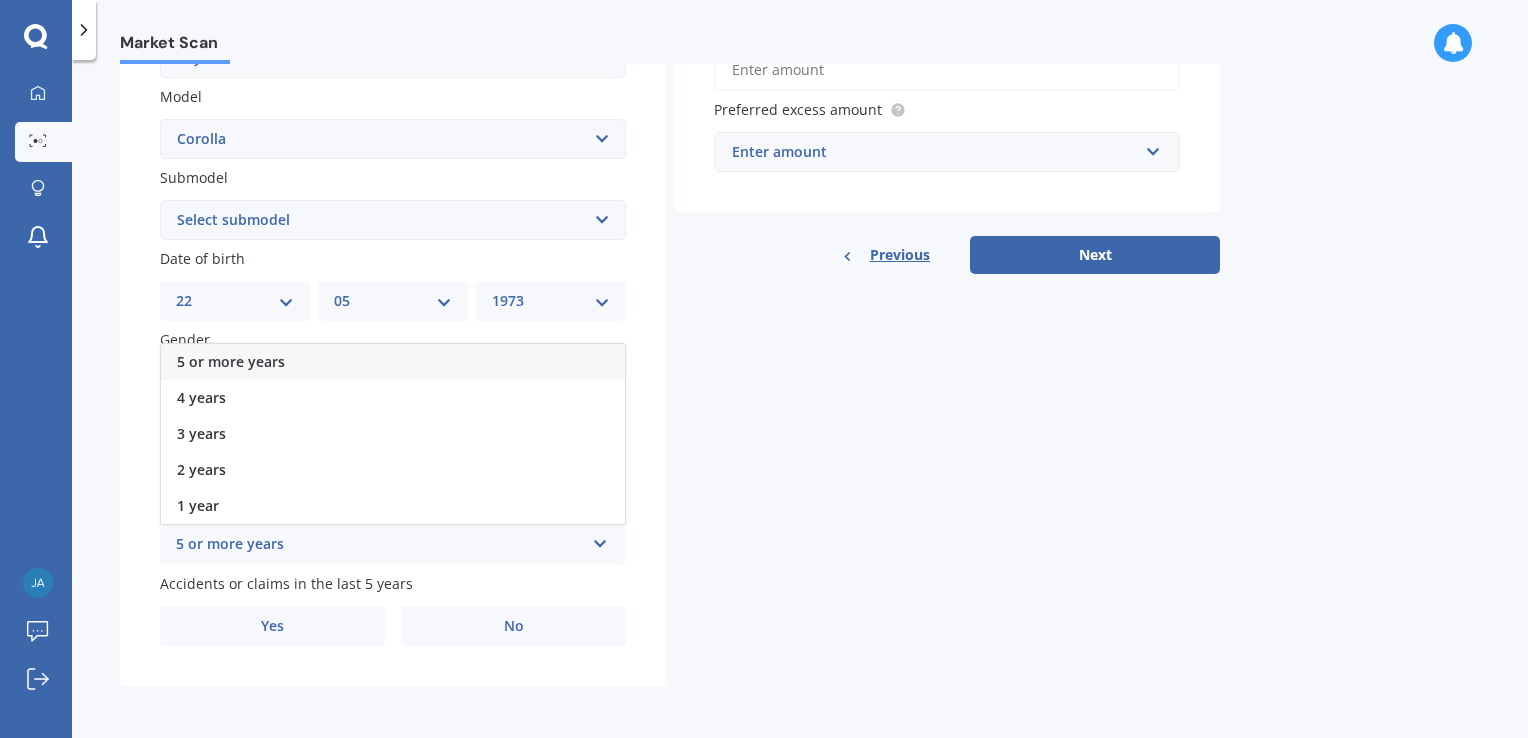 click on "5 or more years" at bounding box center (231, 361) 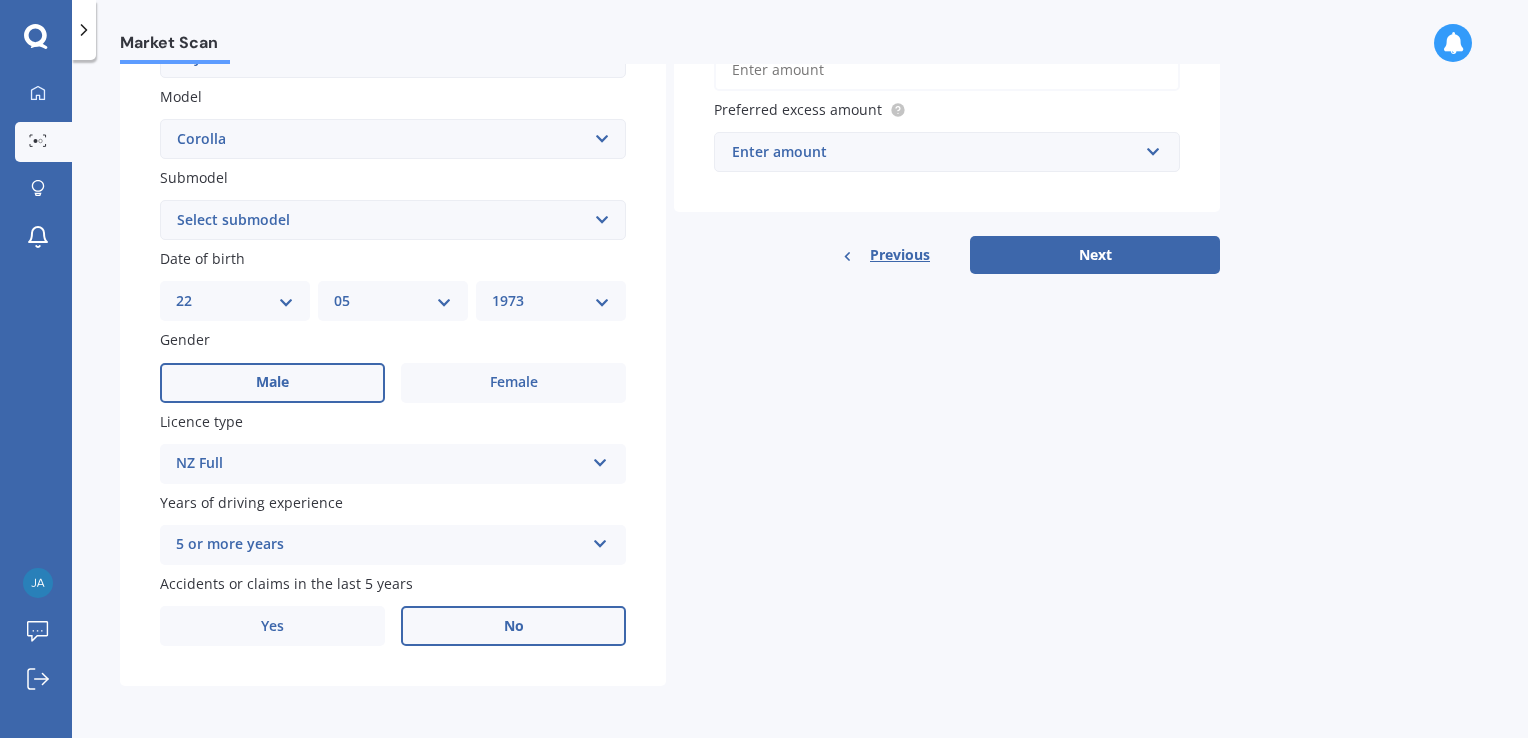 click on "No" at bounding box center (513, 626) 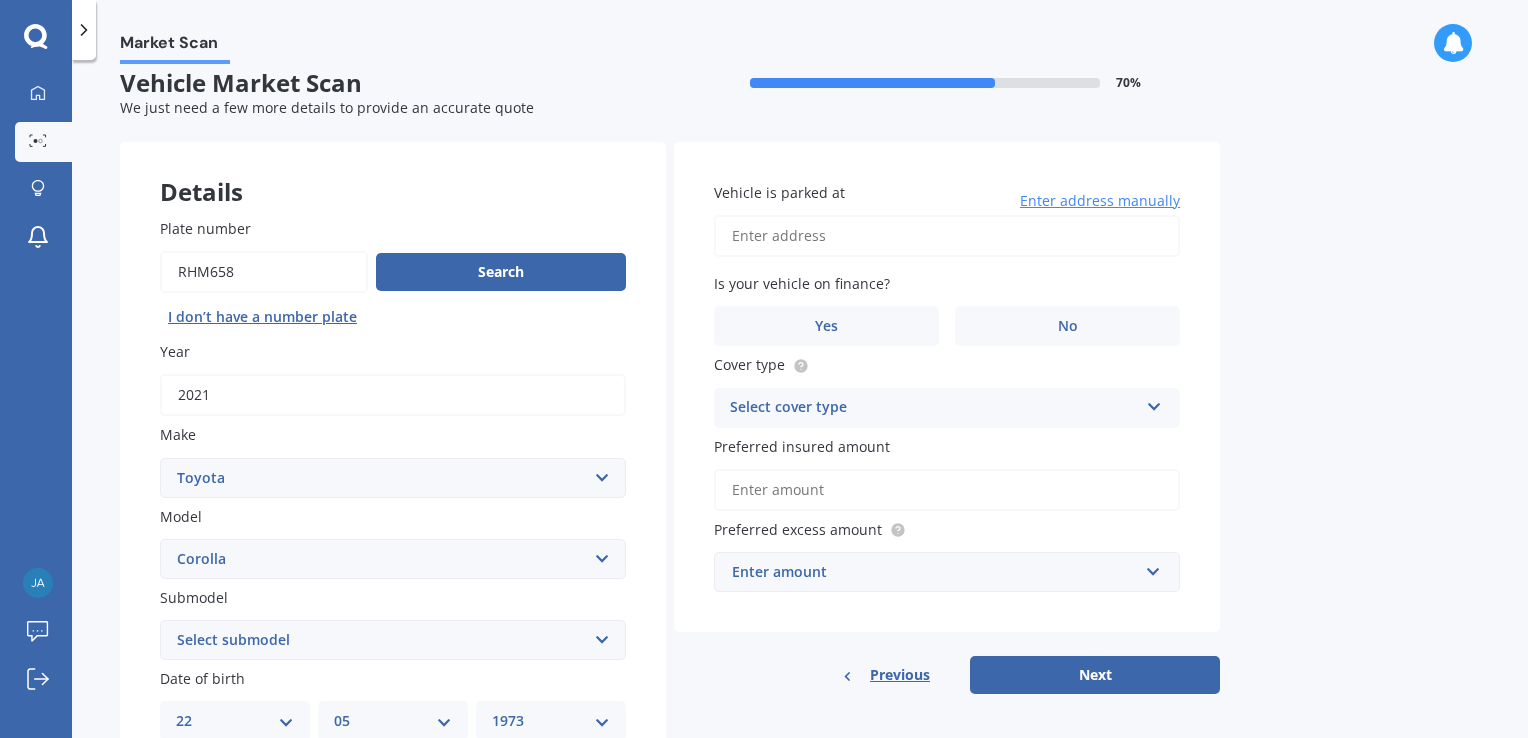 scroll, scrollTop: 0, scrollLeft: 0, axis: both 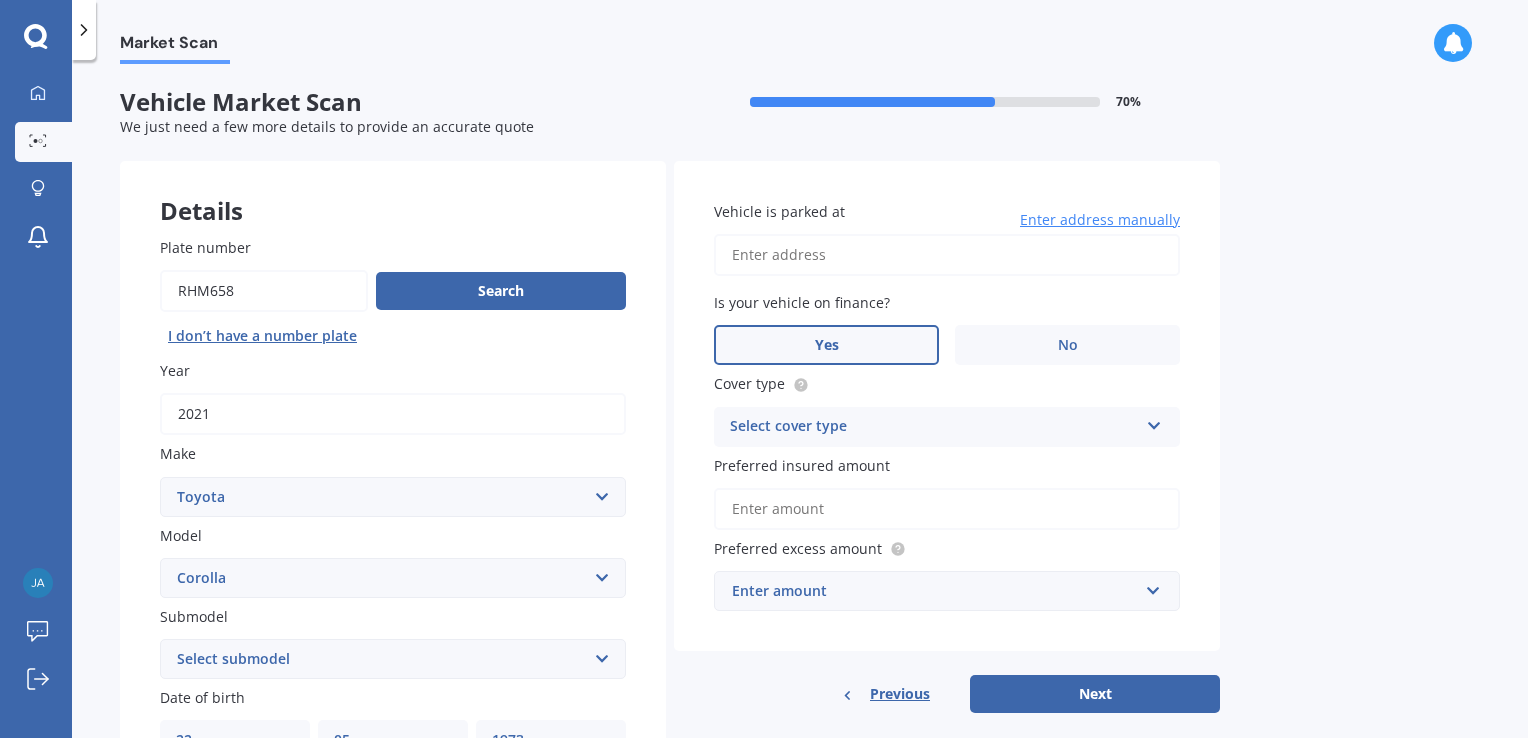 click on "Yes" at bounding box center (826, 345) 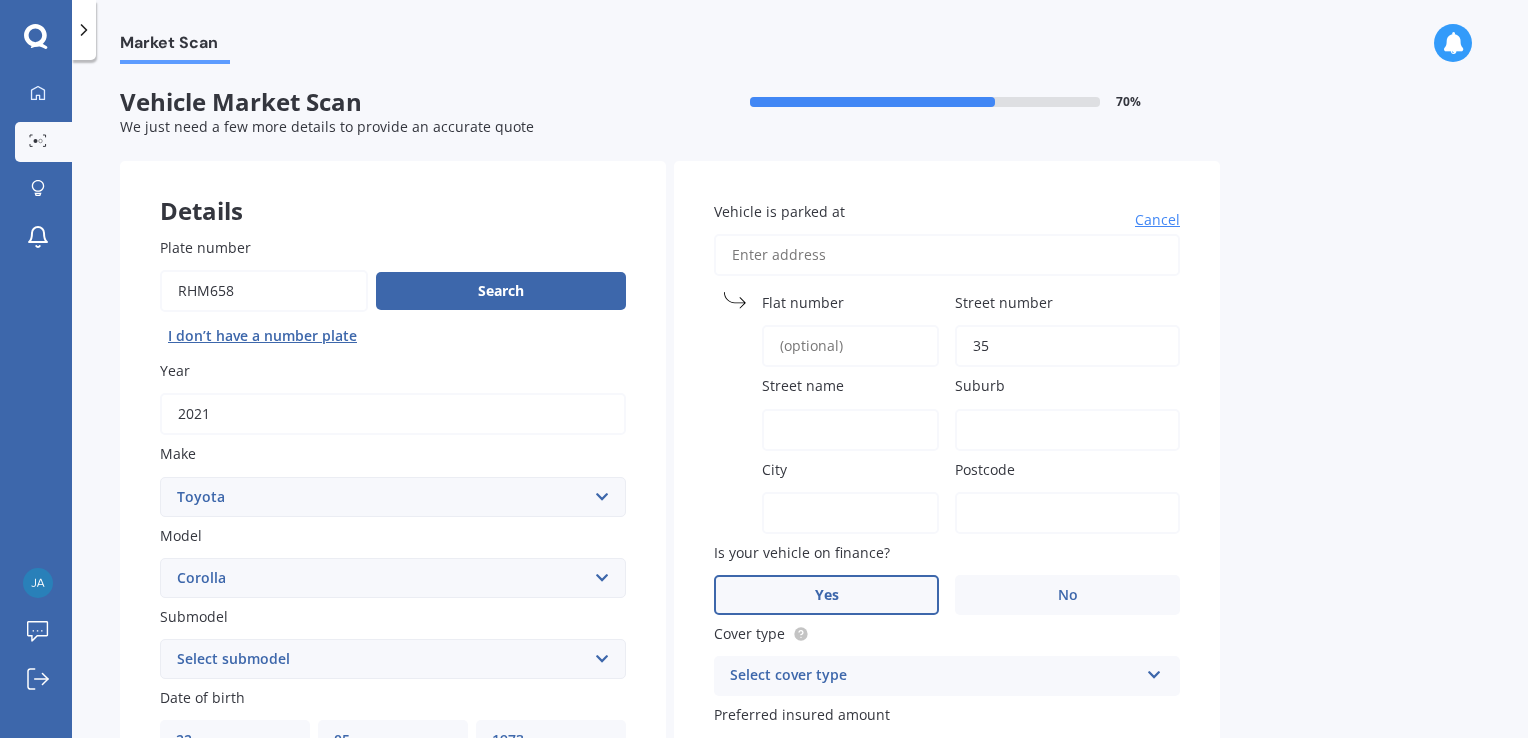 type on "[NUMBER] [STREET]" 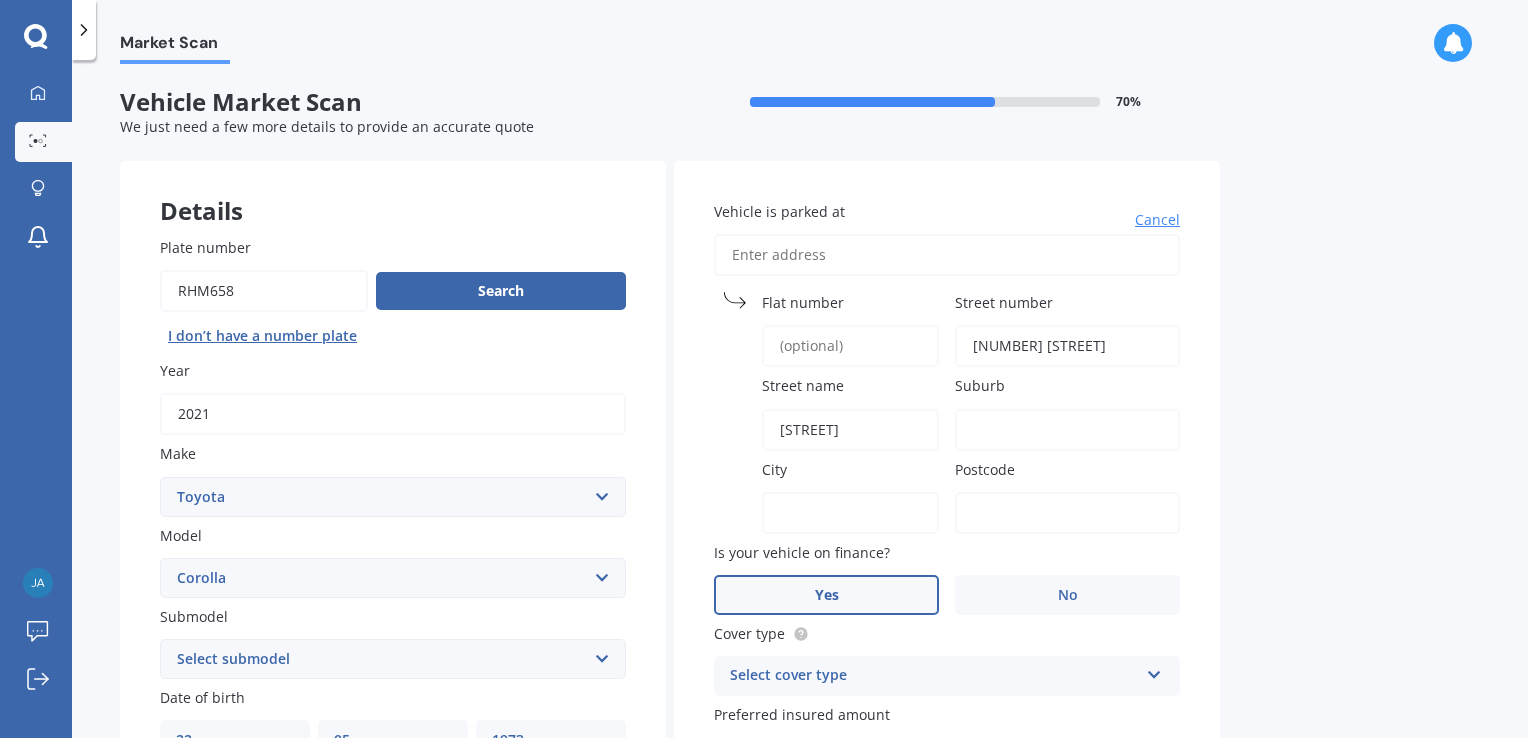 type on "[STREET]" 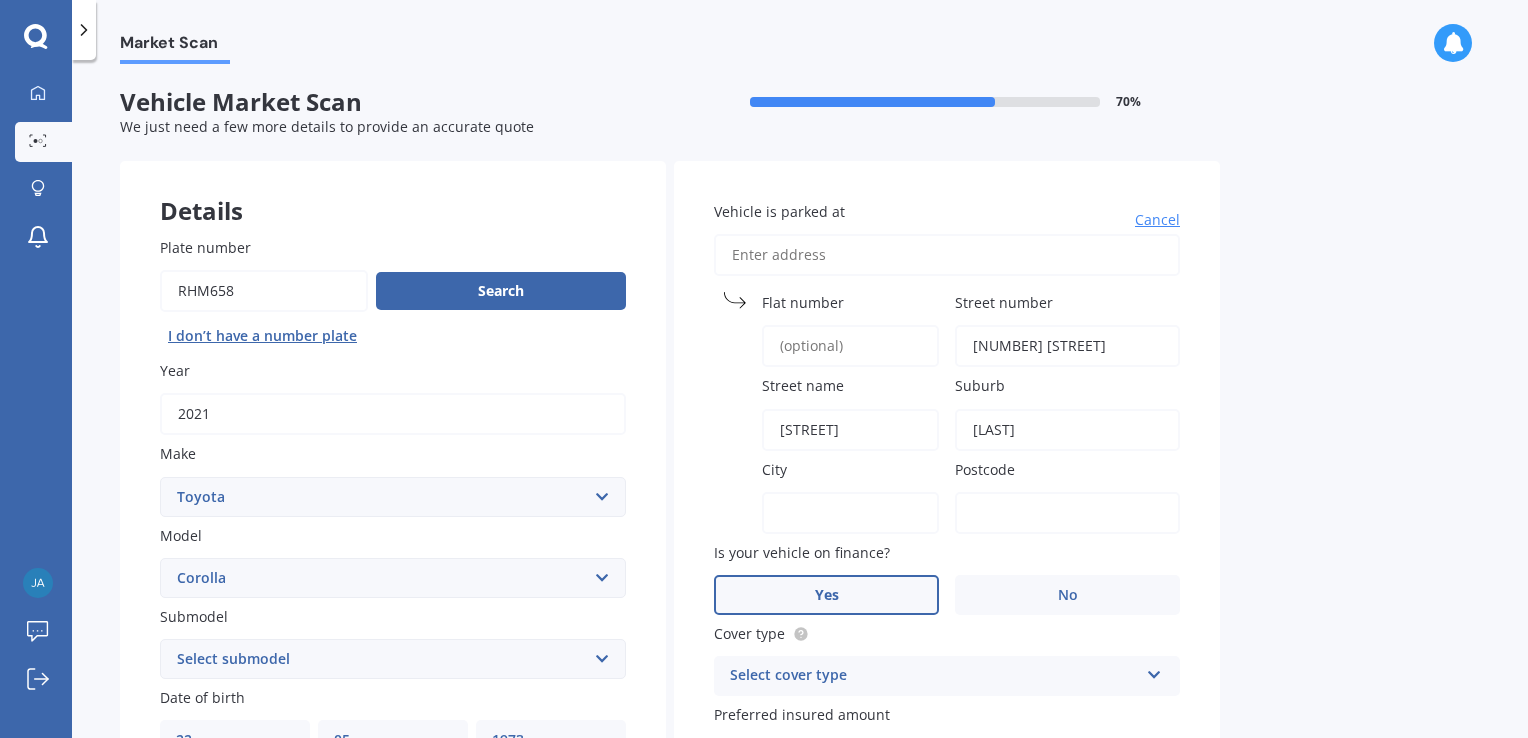 type on "[LAST]" 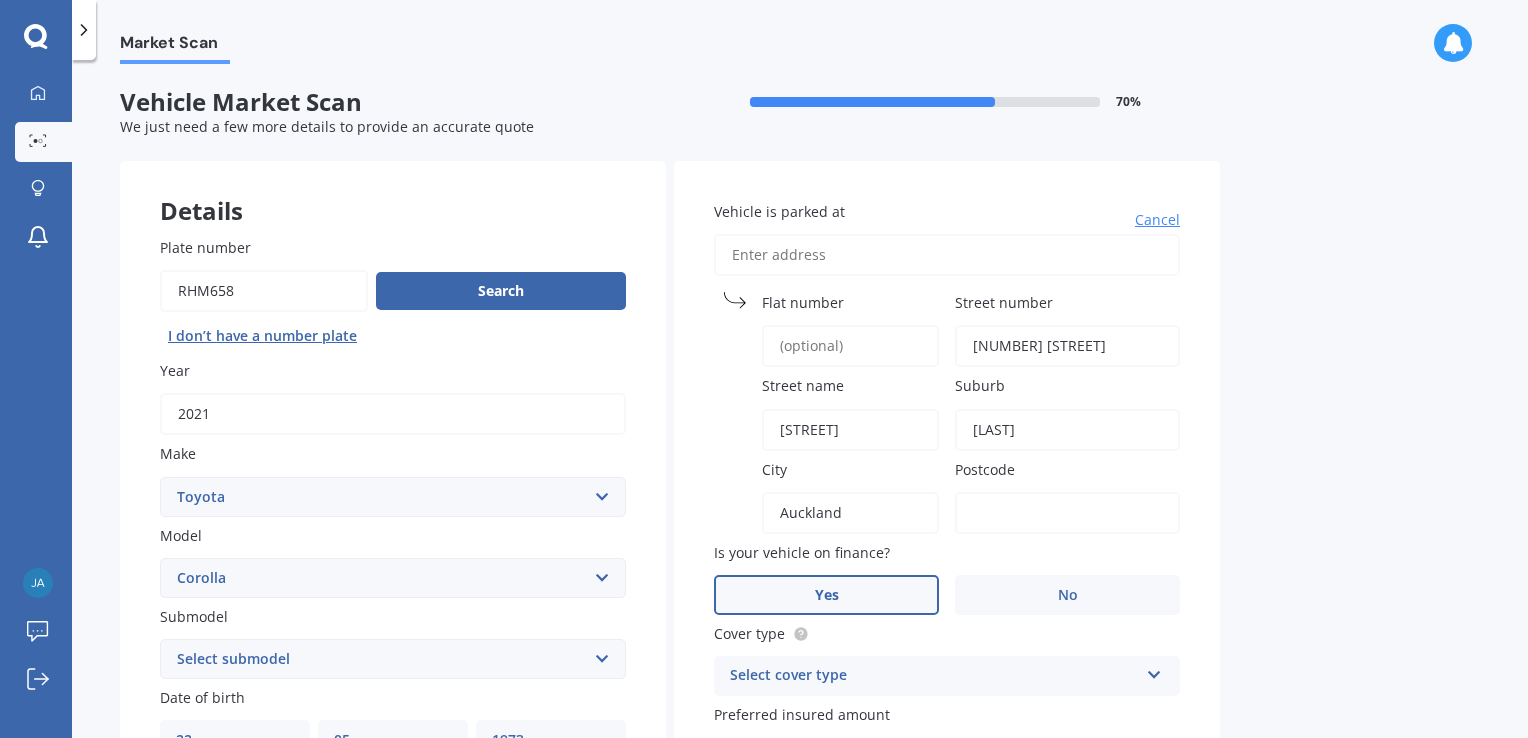 type on "Auckland" 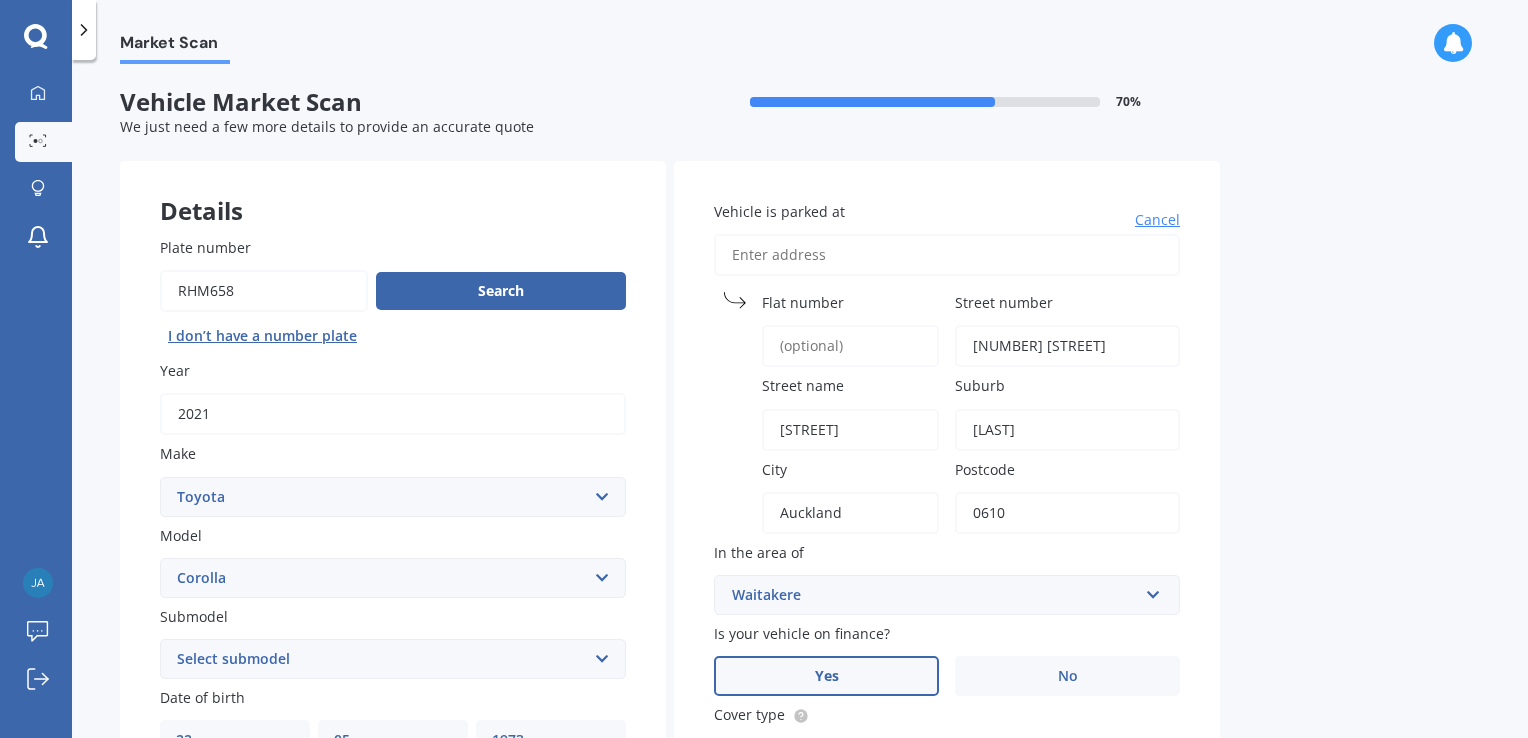 type on "0610" 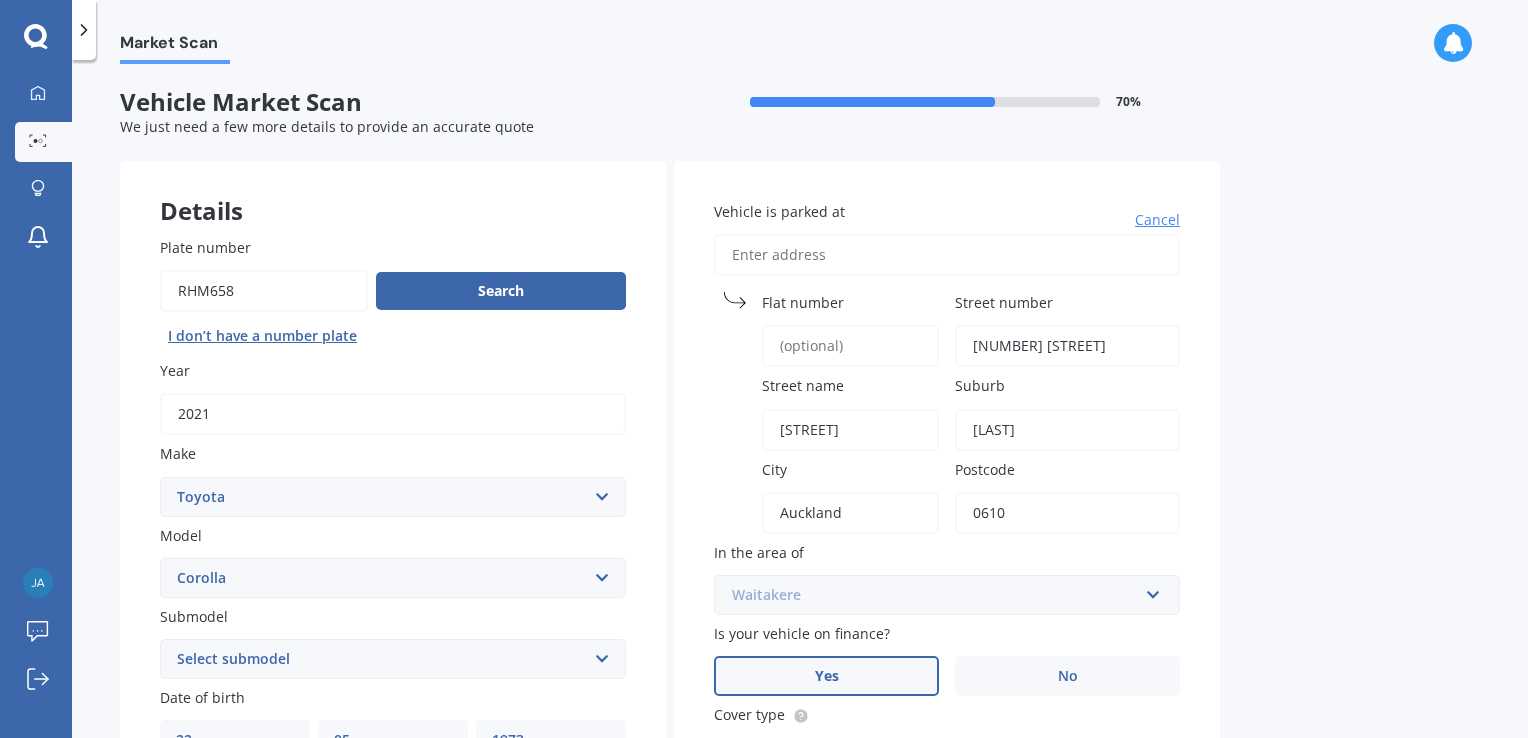 scroll, scrollTop: 511, scrollLeft: 0, axis: vertical 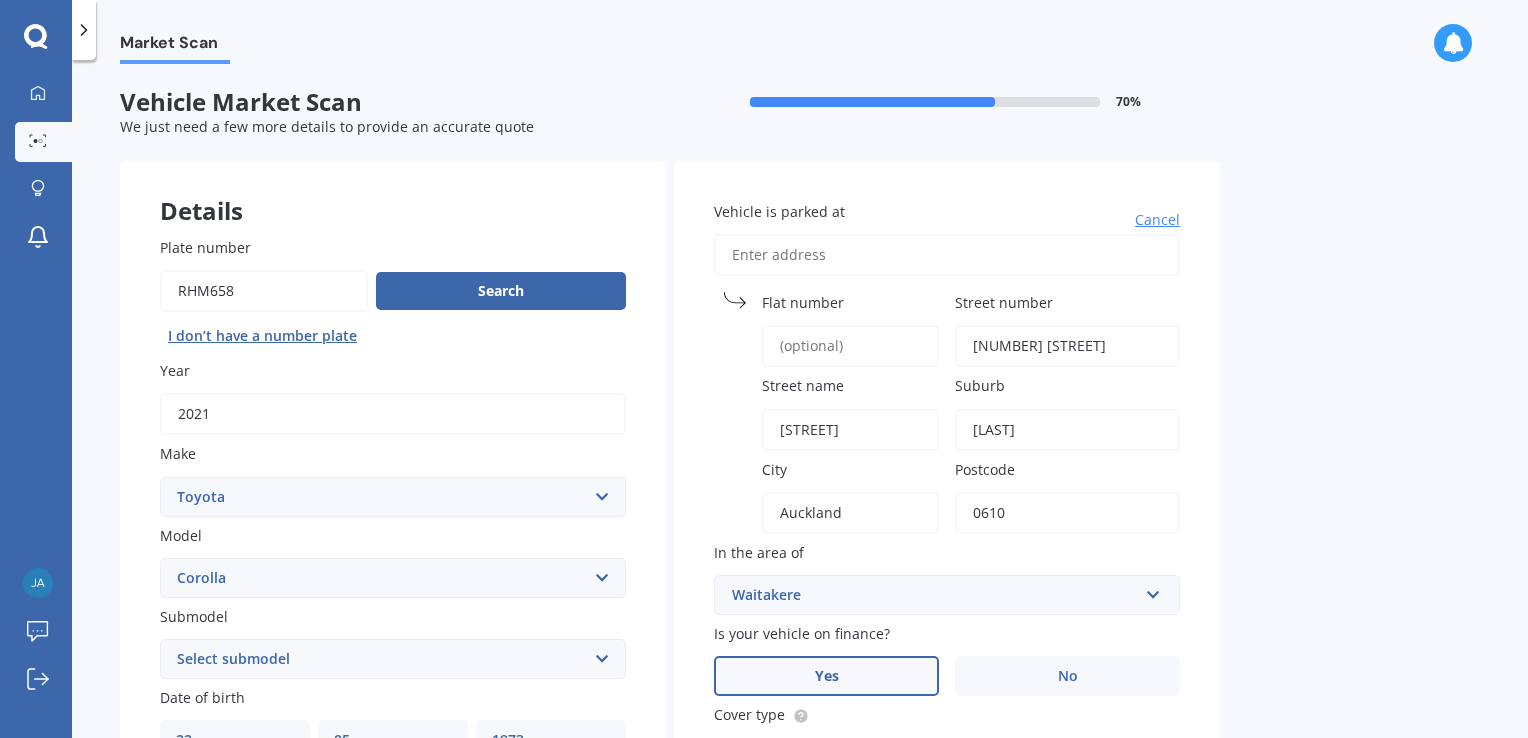 click on "Market Scan Vehicle Market Scan 70 % We just need a few more details to provide an accurate quote Details Plate number Search I don’t have a number plate Year 2021 Make Select make AC ALFA ROMEO ASTON MARTIN AUDI AUSTIN BEDFORD Bentley BMW BYD CADILLAC CAN-AM CHERY CHEVROLET CHRYSLER Citroen CRUISEAIR CUPRA DAEWOO DAIHATSU DAIMLER DAMON DIAHATSU DODGE EXOCET FACTORY FIVE FERRARI FIAT Fiord FLEETWOOD FORD FOTON FRASER GEELY GENESIS GEORGIE BOY GMC GREAT WALL GWM HAVAL HILLMAN HINO HOLDEN HOLIDAY RAMBLER HONDA HUMMER HYUNDAI INFINITI ISUZU IVECO JAC JAECOO JAGUAR JEEP KGM KIA LADA LAMBORGHINI LANCIA LANDROVER LDV LEAPMOTOR LEXUS LINCOLN LOTUS LUNAR M.G M.G. MAHINDRA MASERATI MAZDA MCLAREN MERCEDES AMG Mercedes Benz MERCEDES-AMG MERCURY MINI Mitsubishi MORGAN MORRIS NEWMAR Nissan OMODA OPEL OXFORD PEUGEOT Plymouth Polestar PONTIAC PORSCHE PROTON RAM Range Rover Rayne RENAULT ROLLS ROYCE ROVER SAAB SATURN SEAT SHELBY SKODA SMART SSANGYONG SUBARU SUZUKI TATA TESLA TIFFIN Toyota TRIUMPH TVR Vauxhall VOLKSWAGEN ZX" at bounding box center [800, 403] 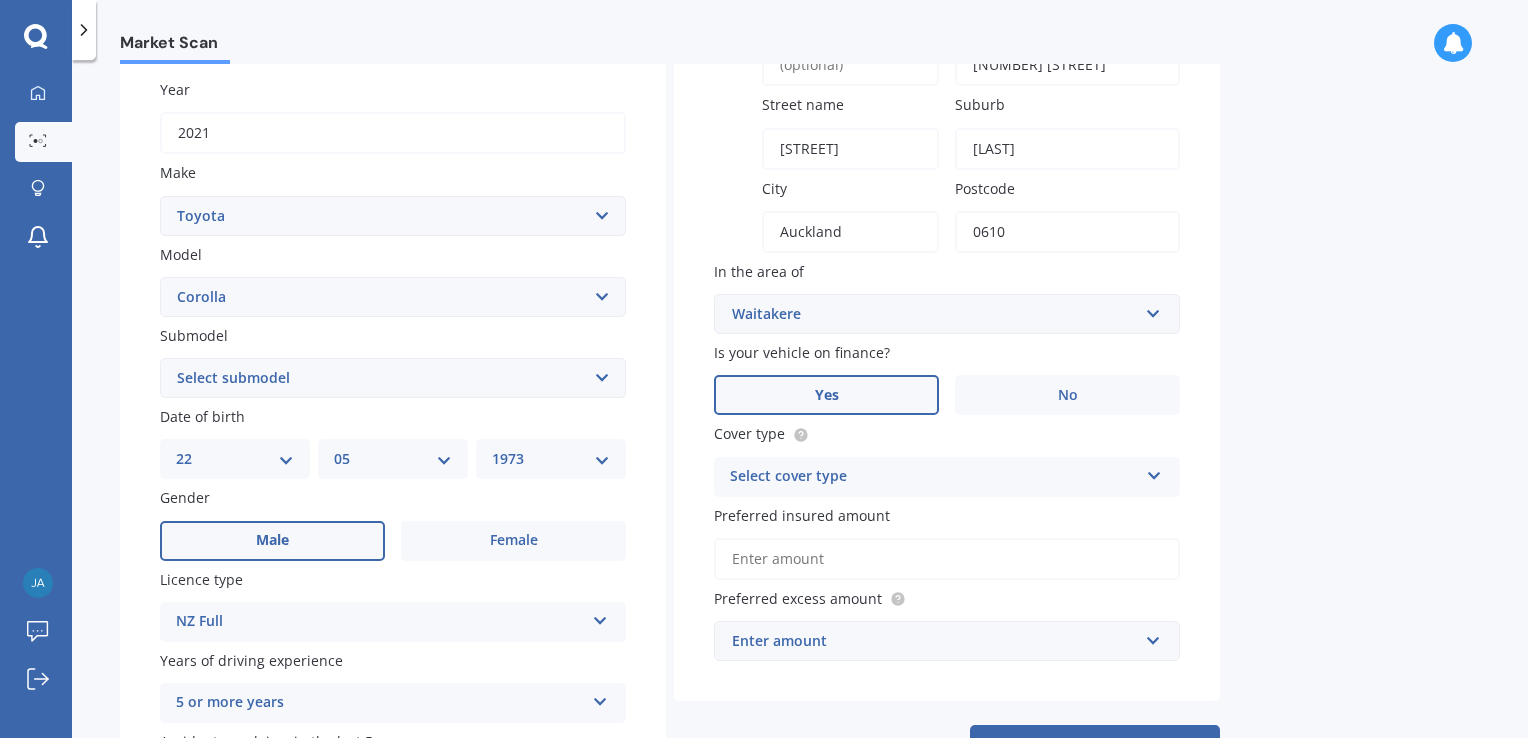 scroll, scrollTop: 400, scrollLeft: 0, axis: vertical 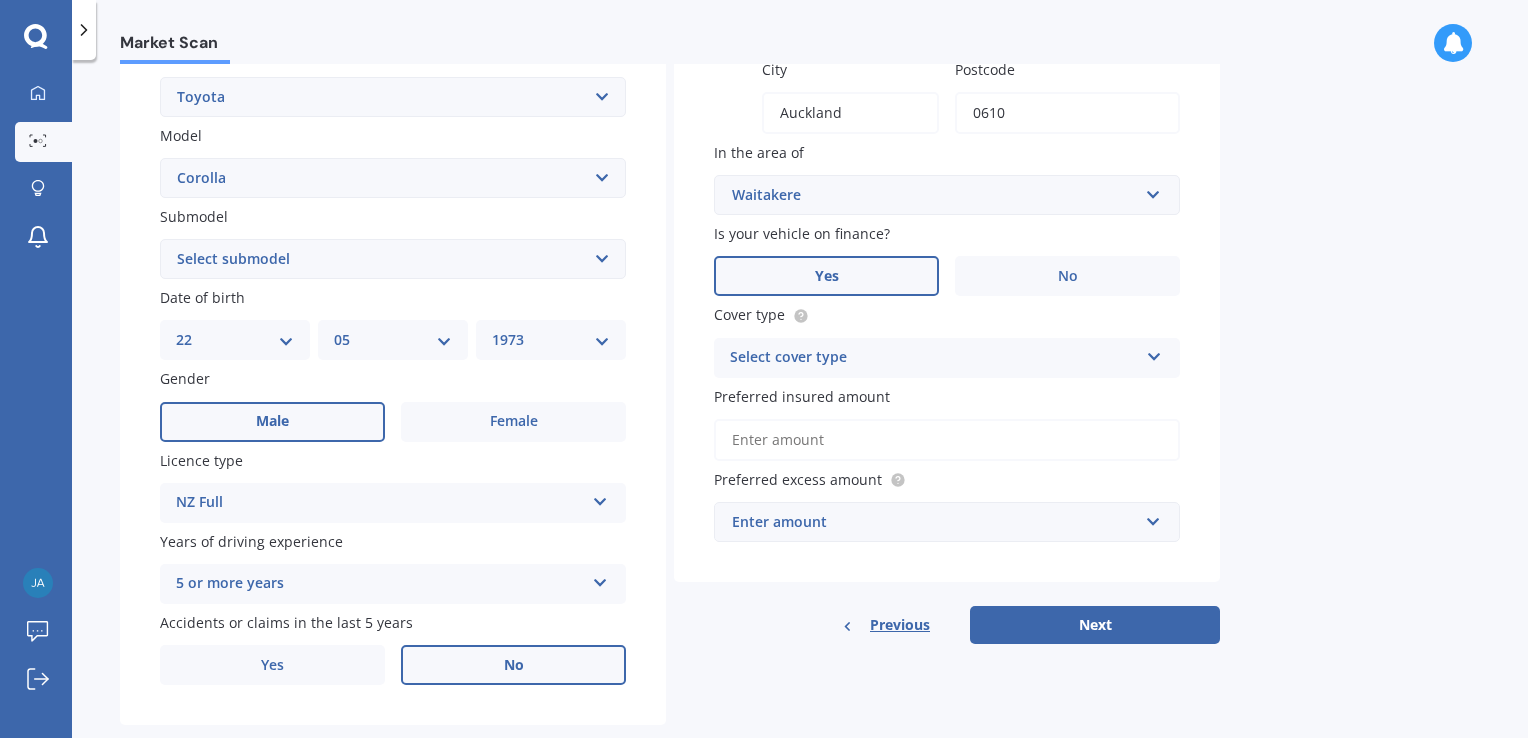 click at bounding box center (1154, 353) 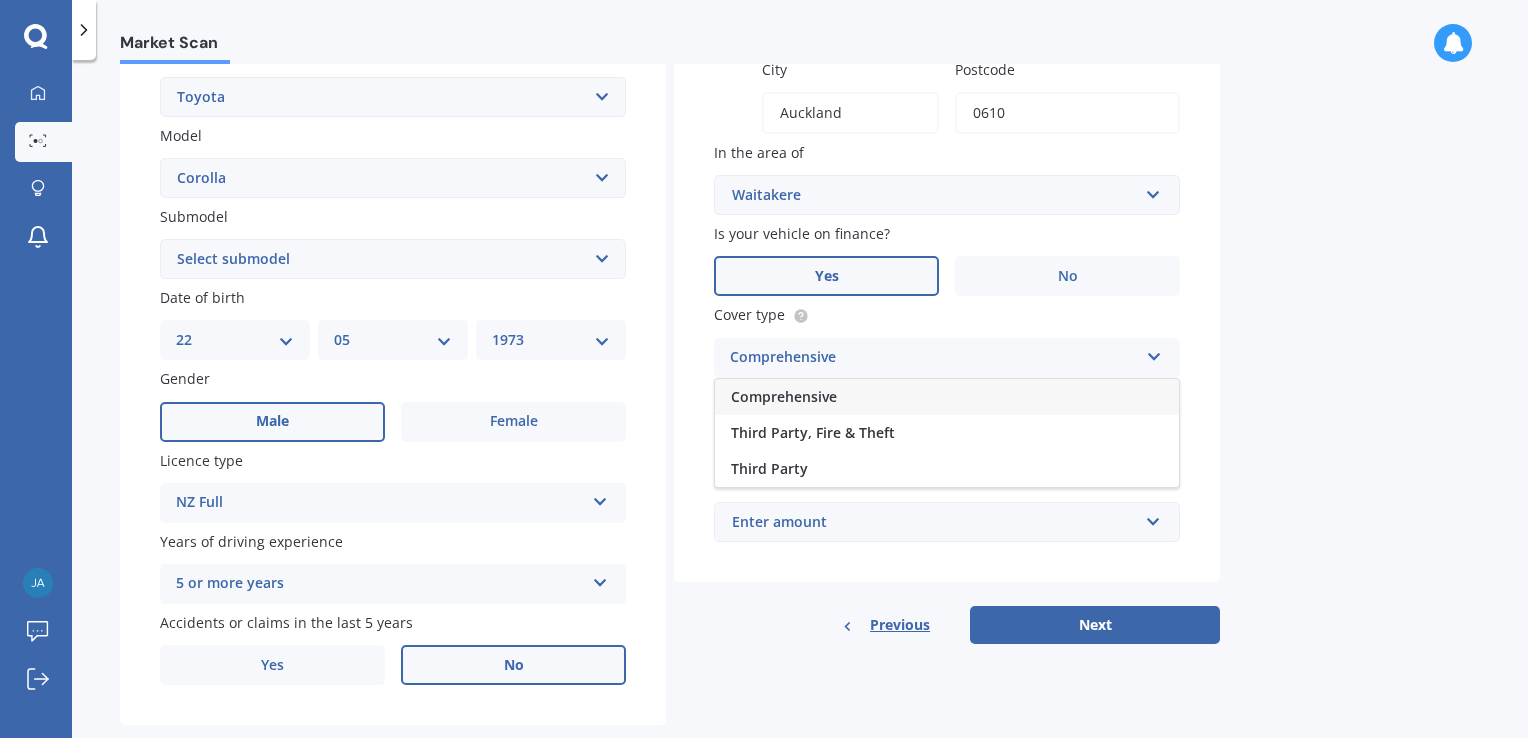 click on "Comprehensive" at bounding box center (947, 397) 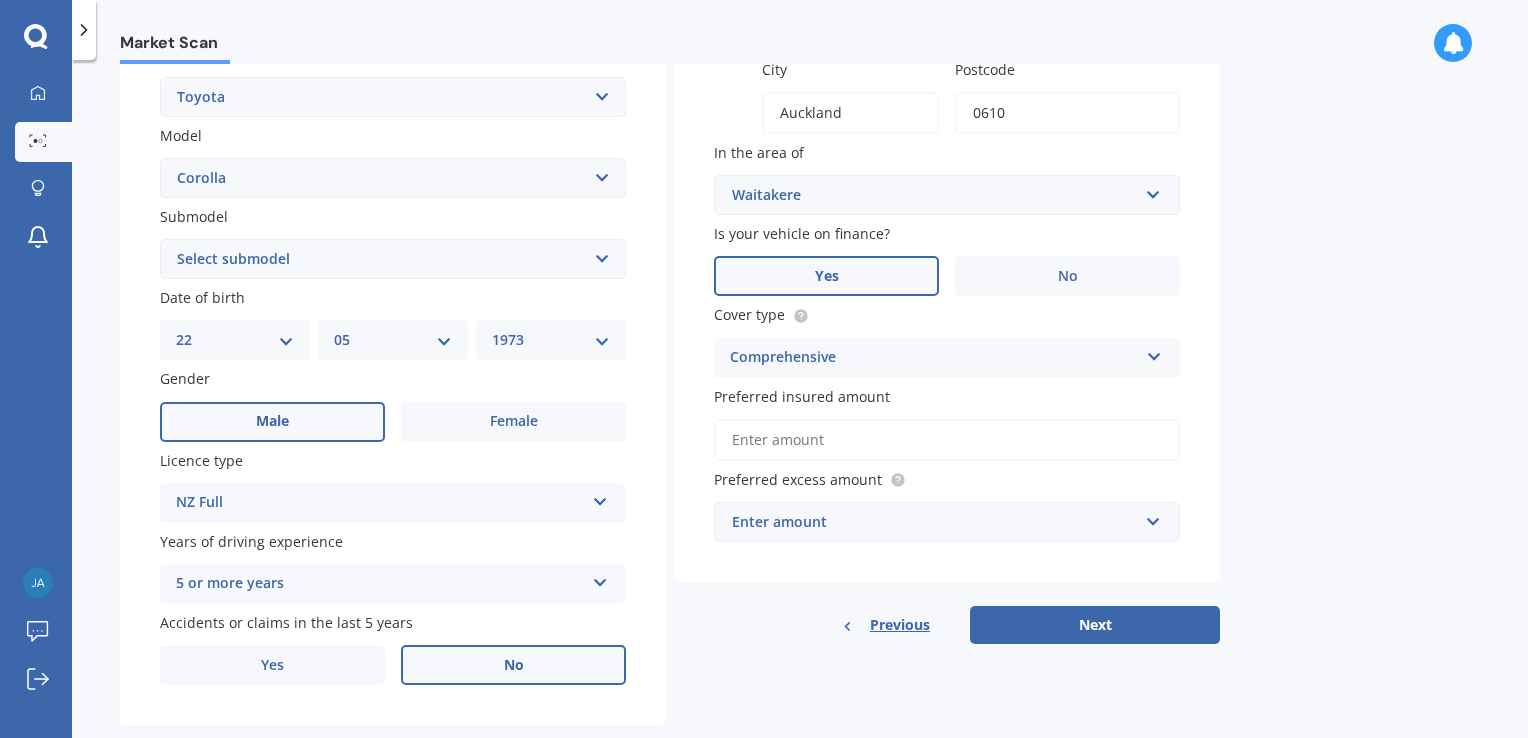 click on "Preferred insured amount" at bounding box center [947, 440] 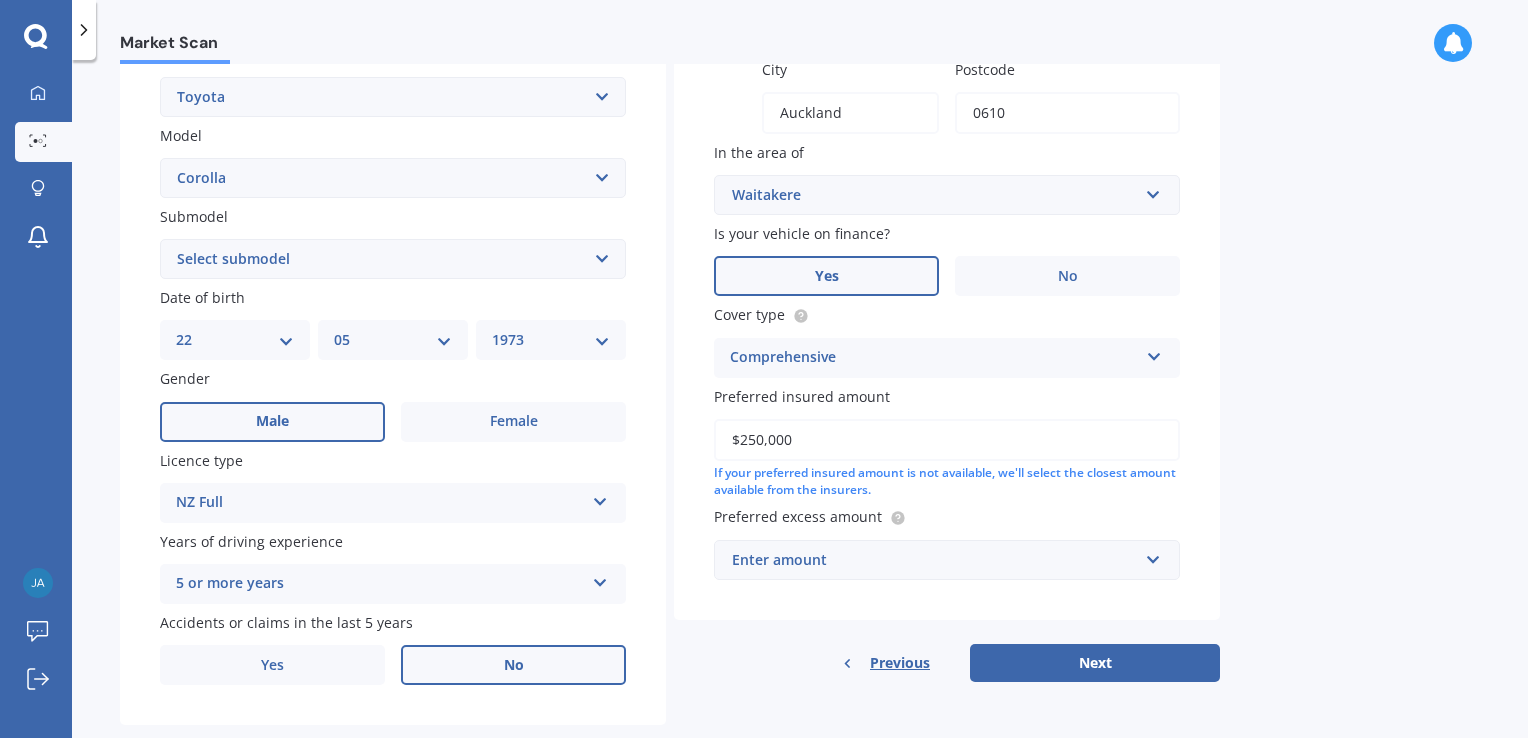 type on "$250,000" 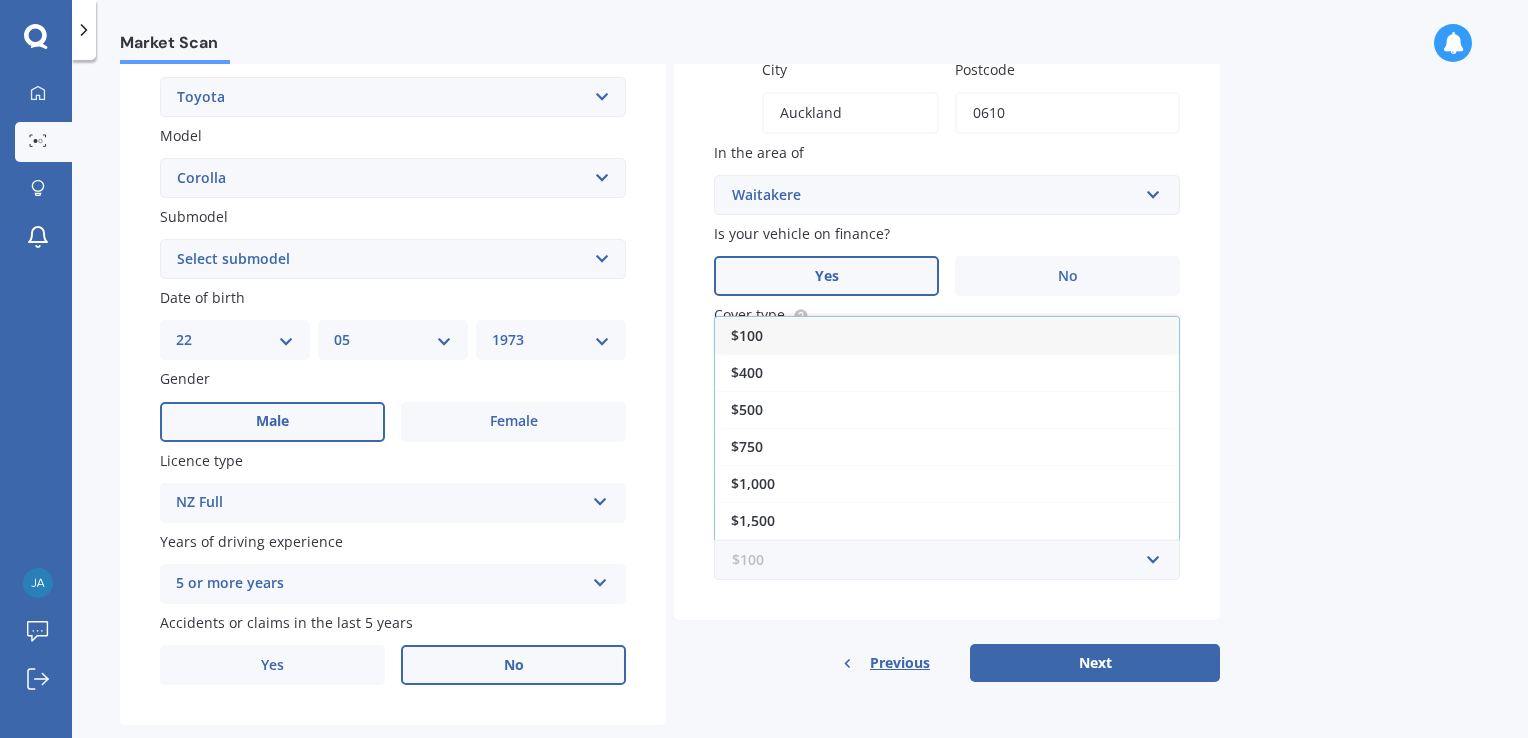 scroll, scrollTop: 33, scrollLeft: 0, axis: vertical 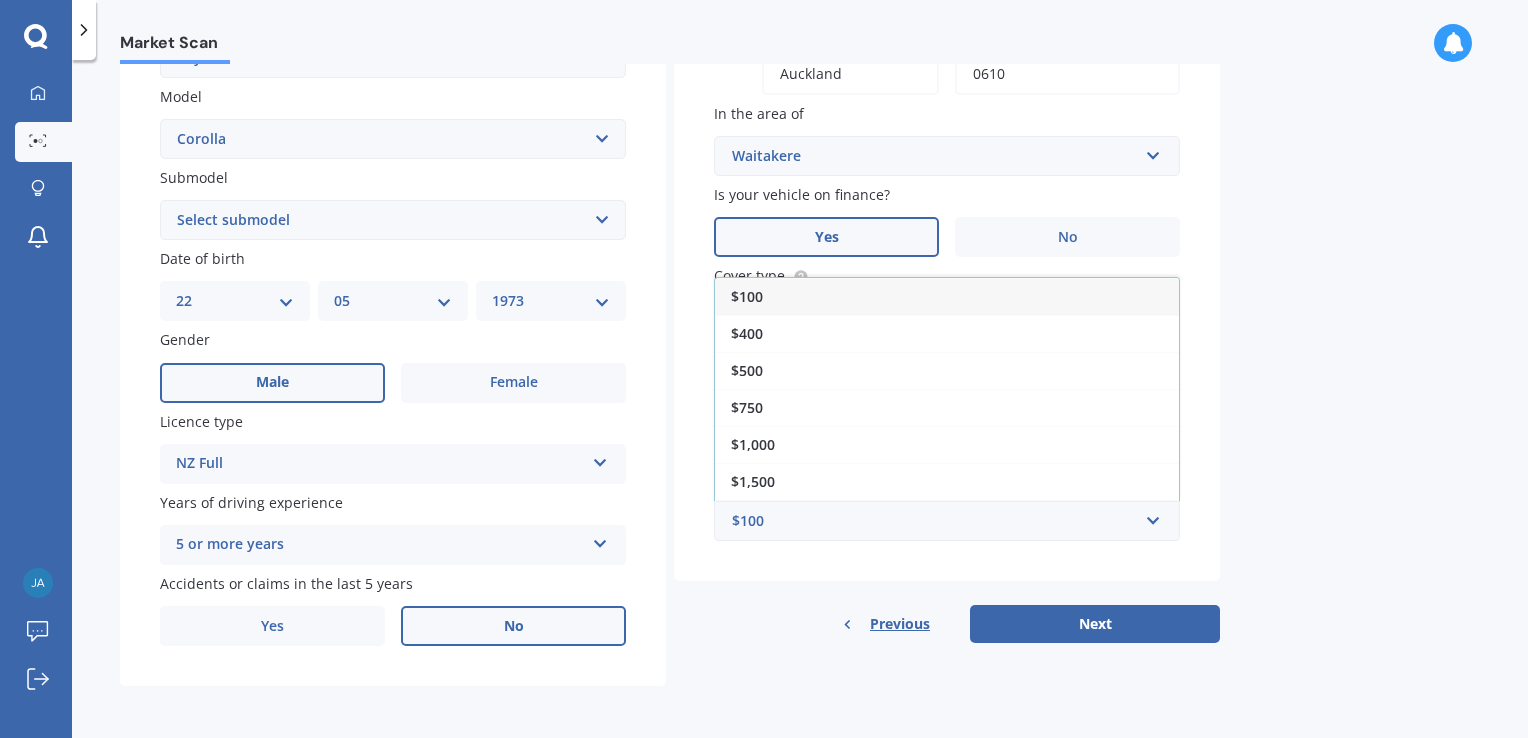 click on "Market Scan Vehicle Market Scan 70 % We just need a few more details to provide an accurate quote Details Plate number Search I don’t have a number plate Year 2021 Make Select make AC ALFA ROMEO ASTON MARTIN AUDI AUSTIN BEDFORD Bentley BMW BYD CADILLAC CAN-AM CHERY CHEVROLET CHRYSLER Citroen CRUISEAIR CUPRA DAEWOO DAIHATSU DAIMLER DAMON DIAHATSU DODGE EXOCET FACTORY FIVE FERRARI FIAT Fiord FLEETWOOD FORD FOTON FRASER GEELY GENESIS GEORGIE BOY GMC GREAT WALL GWM HAVAL HILLMAN HINO HOLDEN HOLIDAY RAMBLER HONDA HUMMER HYUNDAI INFINITI ISUZU IVECO JAC JAECOO JAGUAR JEEP KGM KIA LADA LAMBORGHINI LANCIA LANDROVER LDV LEAPMOTOR LEXUS LINCOLN LOTUS LUNAR M.G M.G. MAHINDRA MASERATI MAZDA MCLAREN MERCEDES AMG Mercedes Benz MERCEDES-AMG MERCURY MINI Mitsubishi MORGAN MORRIS NEWMAR Nissan OMODA OPEL OXFORD PEUGEOT Plymouth Polestar PONTIAC PORSCHE PROTON RAM Range Rover Rayne RENAULT ROLLS ROYCE ROVER SAAB SATURN SEAT SHELBY SKODA SMART SSANGYONG SUBARU SUZUKI TATA TESLA TIFFIN Toyota TRIUMPH TVR Vauxhall VOLKSWAGEN ZX" at bounding box center [800, 403] 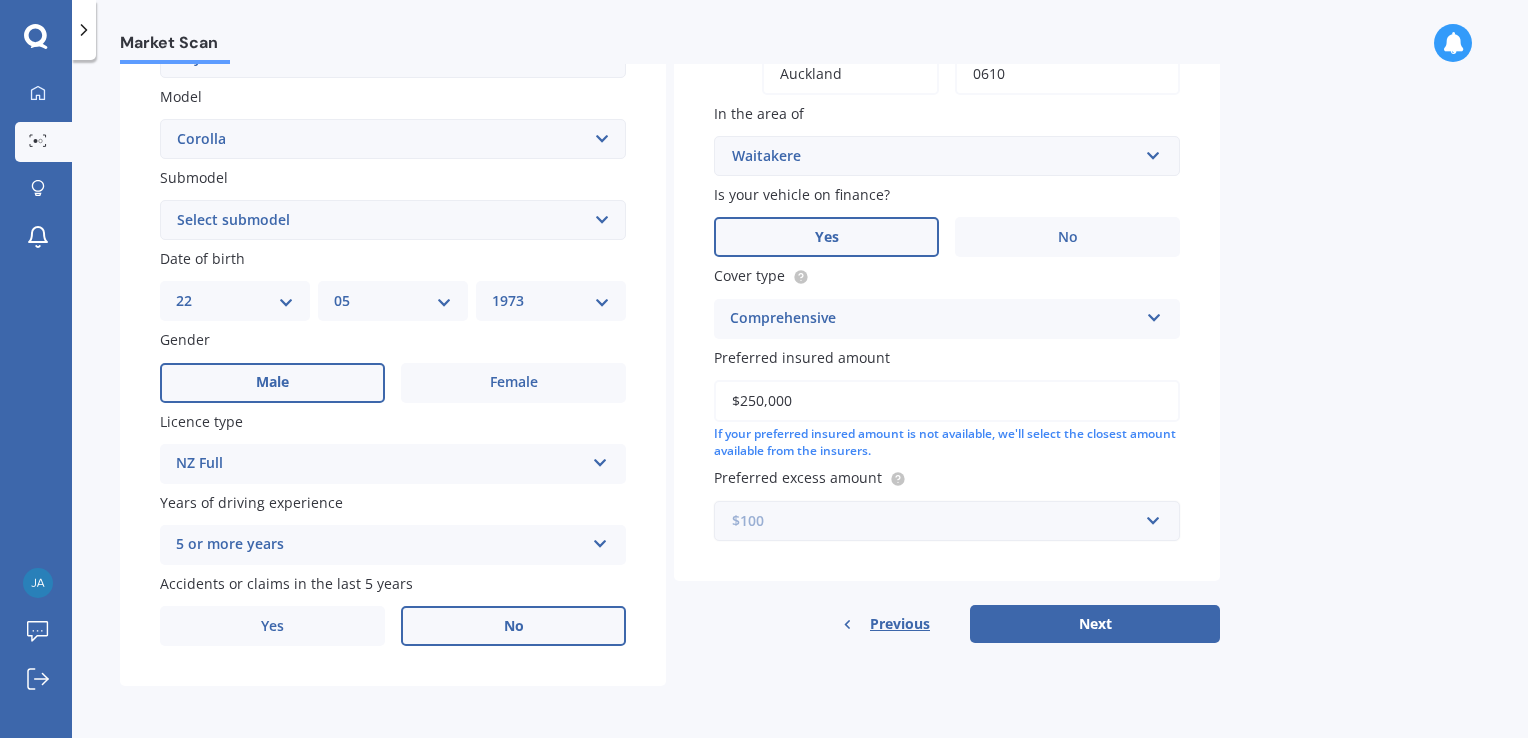 click at bounding box center [940, 521] 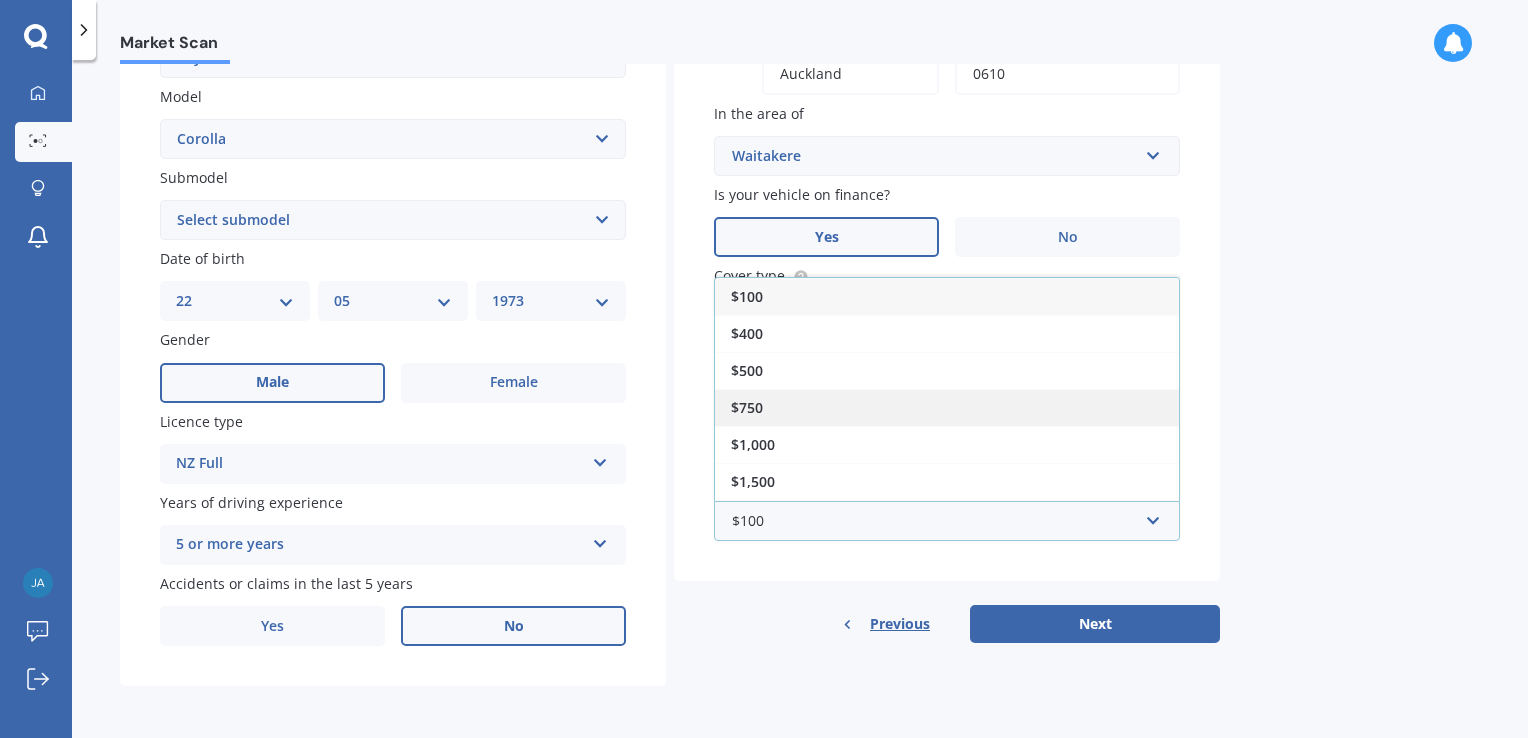 click on "$750" at bounding box center [947, 407] 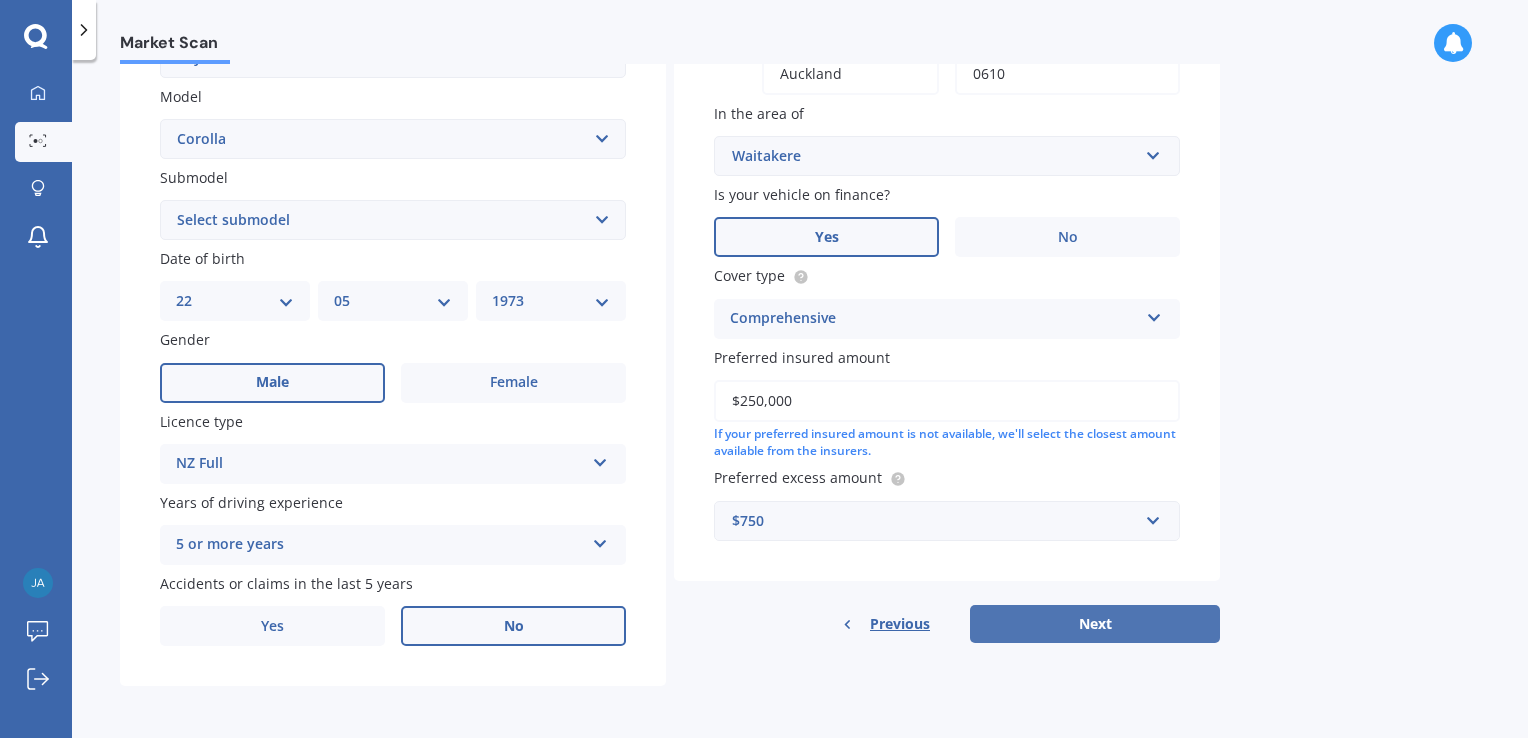 click on "Next" at bounding box center (1095, 624) 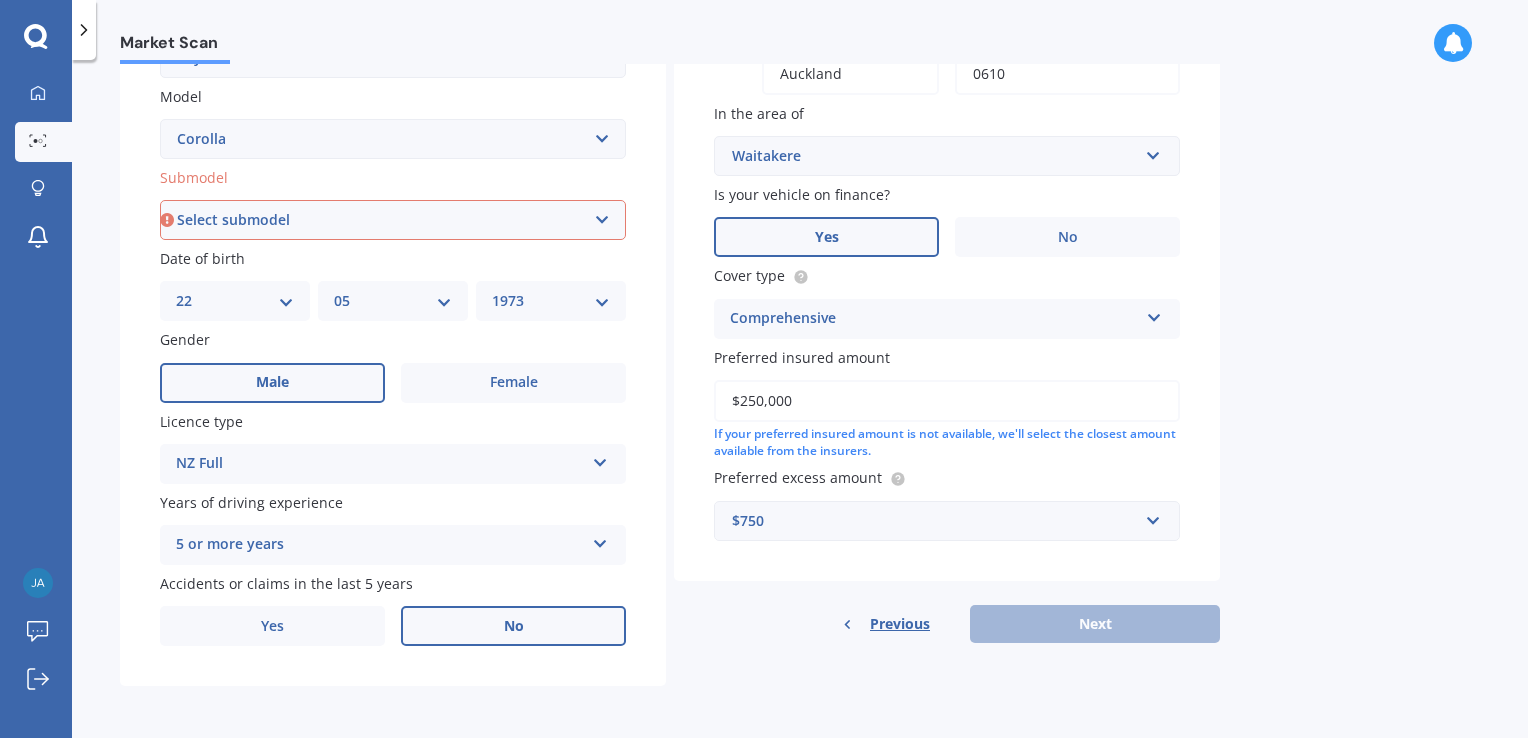 click on "Select submodel (All other) Axio Diesel Fielder 2WD Fielder 4WD FXGT GL GLX 1.8 GLX Sedan GS GTI GTI Sports GX 1.6 GX 1.8 GX CVT Hatch GX Sedan GX Wagon auto GX Wagon manual Hatch Hybrid Hybrid Levin 1.6 Levin SX Hatch Levin ZR Hatch Runx SE 1.5 Sportivo Non Turbo 1.8 Litre Sportivo Turbo 1.8 Litre Sprinter Sprinter GT Touring 4WD wagon Touring S/W Touring Wagon Hybrid TS 1.8 Van XL ZR Sedan" at bounding box center (393, 220) 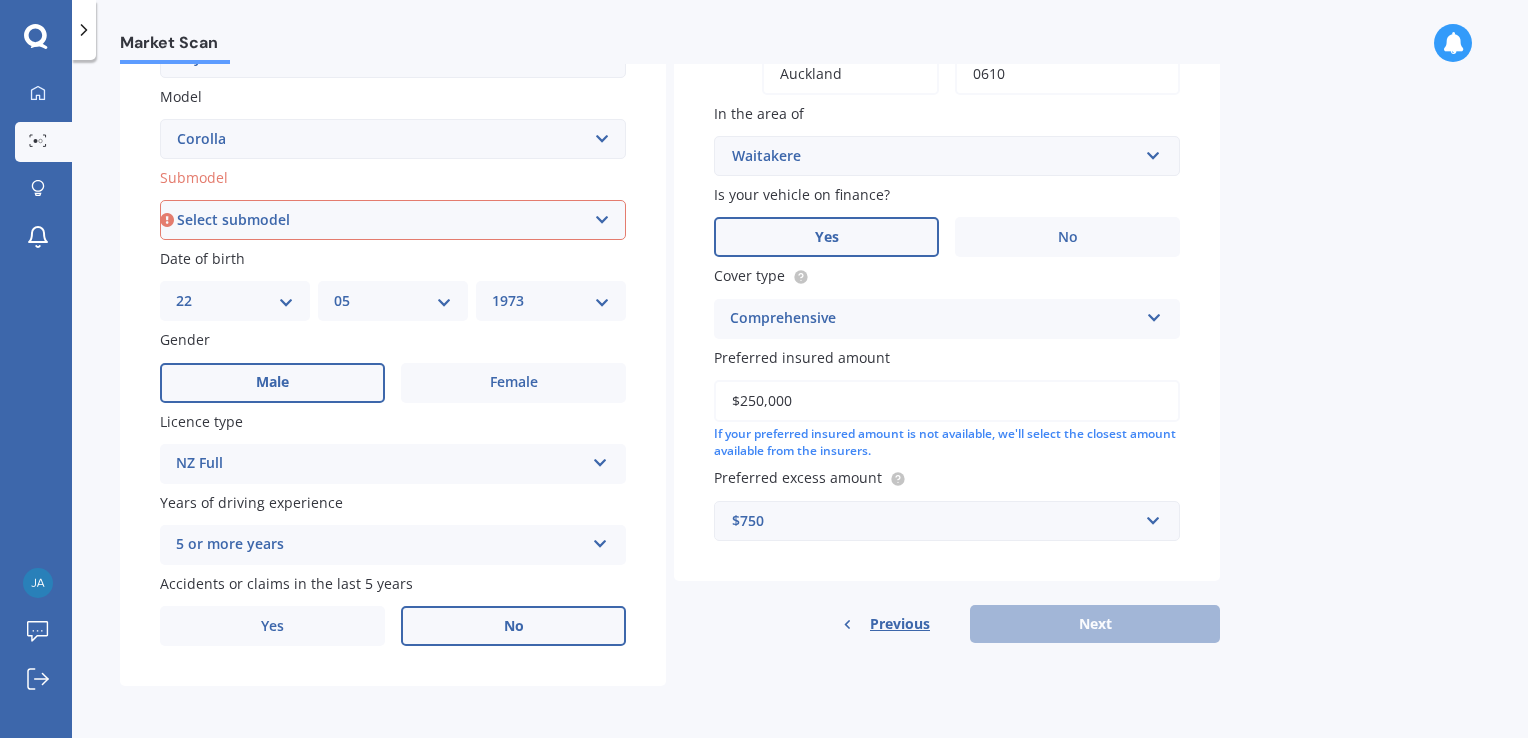 select on "TOURING WAGON HYBRID" 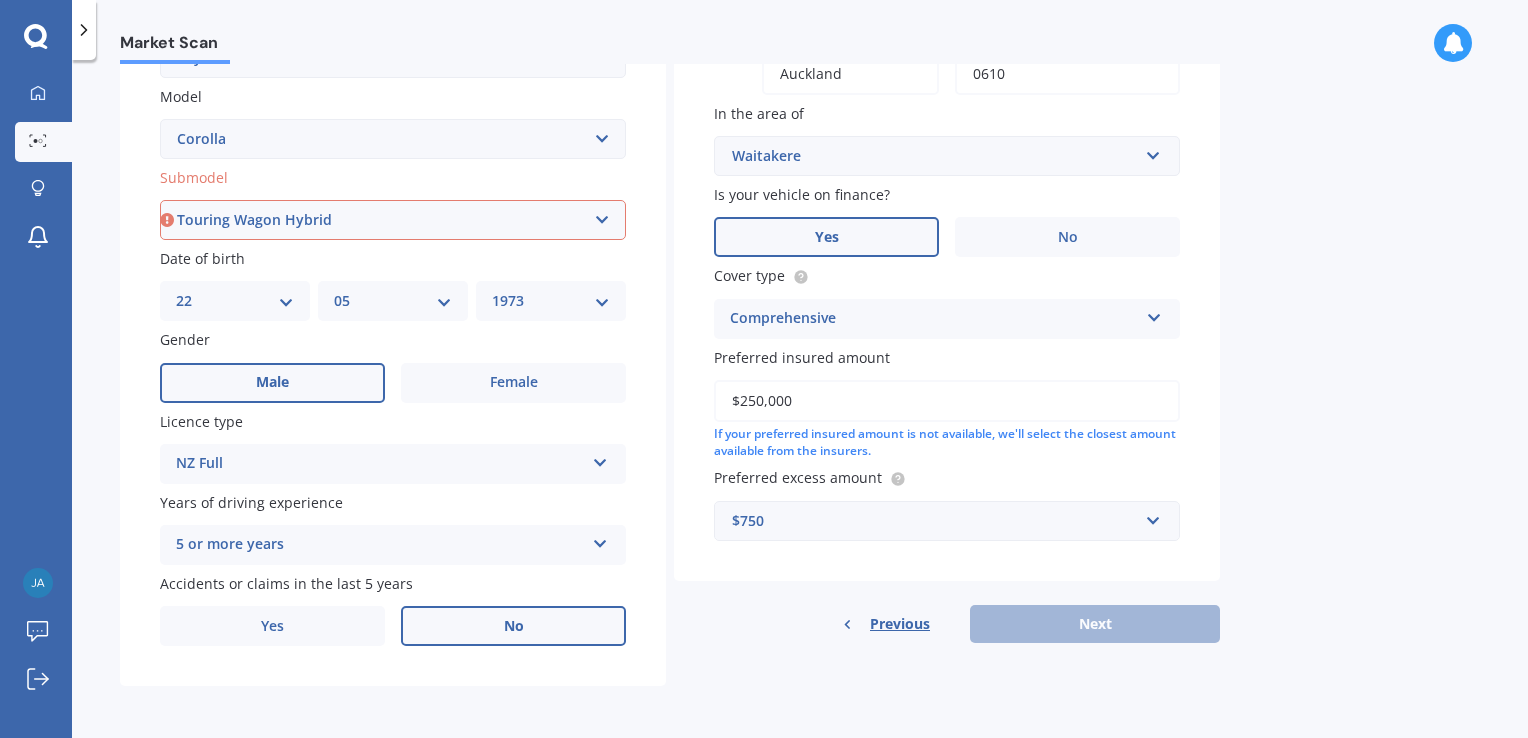 click on "Select submodel (All other) Axio Diesel Fielder 2WD Fielder 4WD FXGT GL GLX 1.8 GLX Sedan GS GTI GTI Sports GX 1.6 GX 1.8 GX CVT Hatch GX Sedan GX Wagon auto GX Wagon manual Hatch Hybrid Hybrid Levin 1.6 Levin SX Hatch Levin ZR Hatch Runx SE 1.5 Sportivo Non Turbo 1.8 Litre Sportivo Turbo 1.8 Litre Sprinter Sprinter GT Touring 4WD wagon Touring S/W Touring Wagon Hybrid TS 1.8 Van XL ZR Sedan" at bounding box center (393, 220) 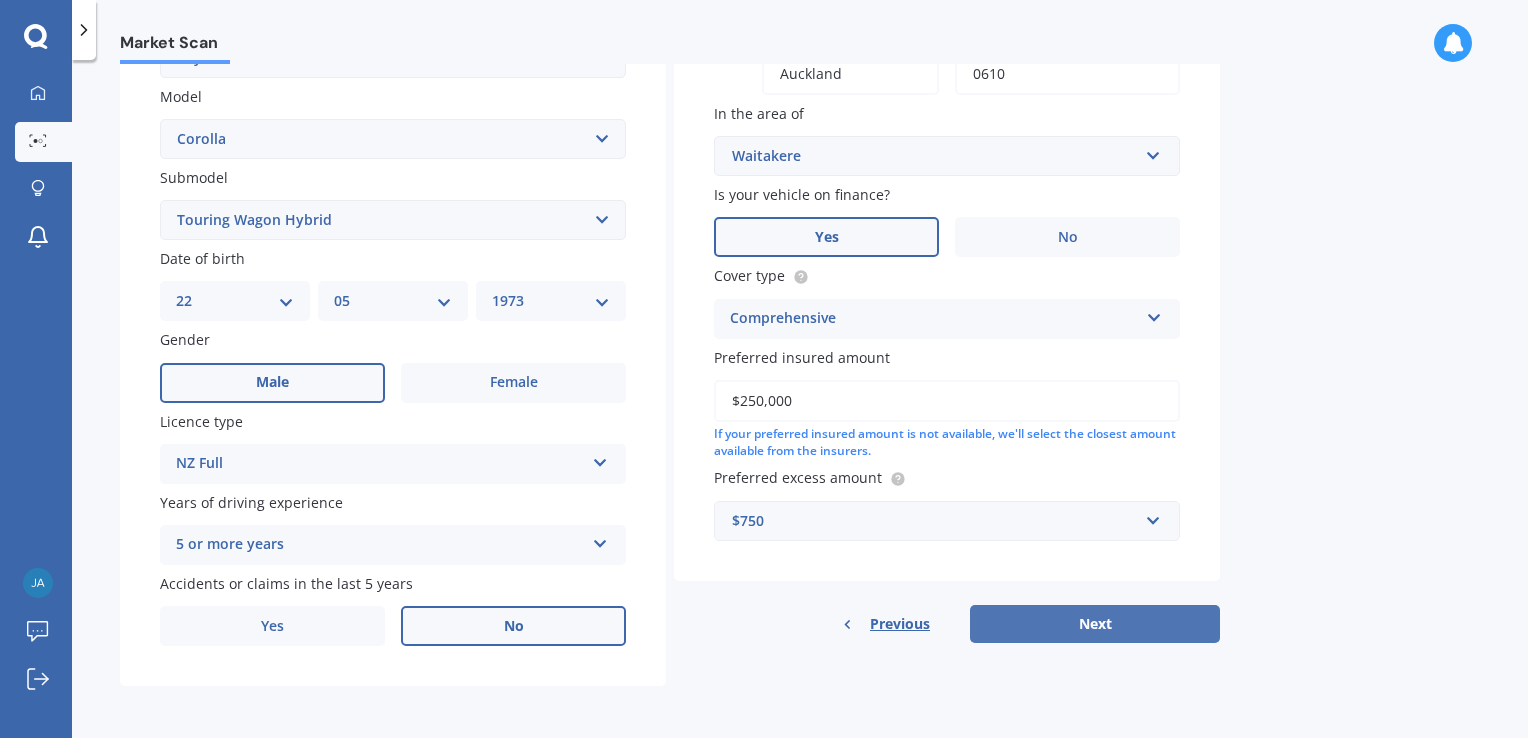 click on "Next" at bounding box center [1095, 624] 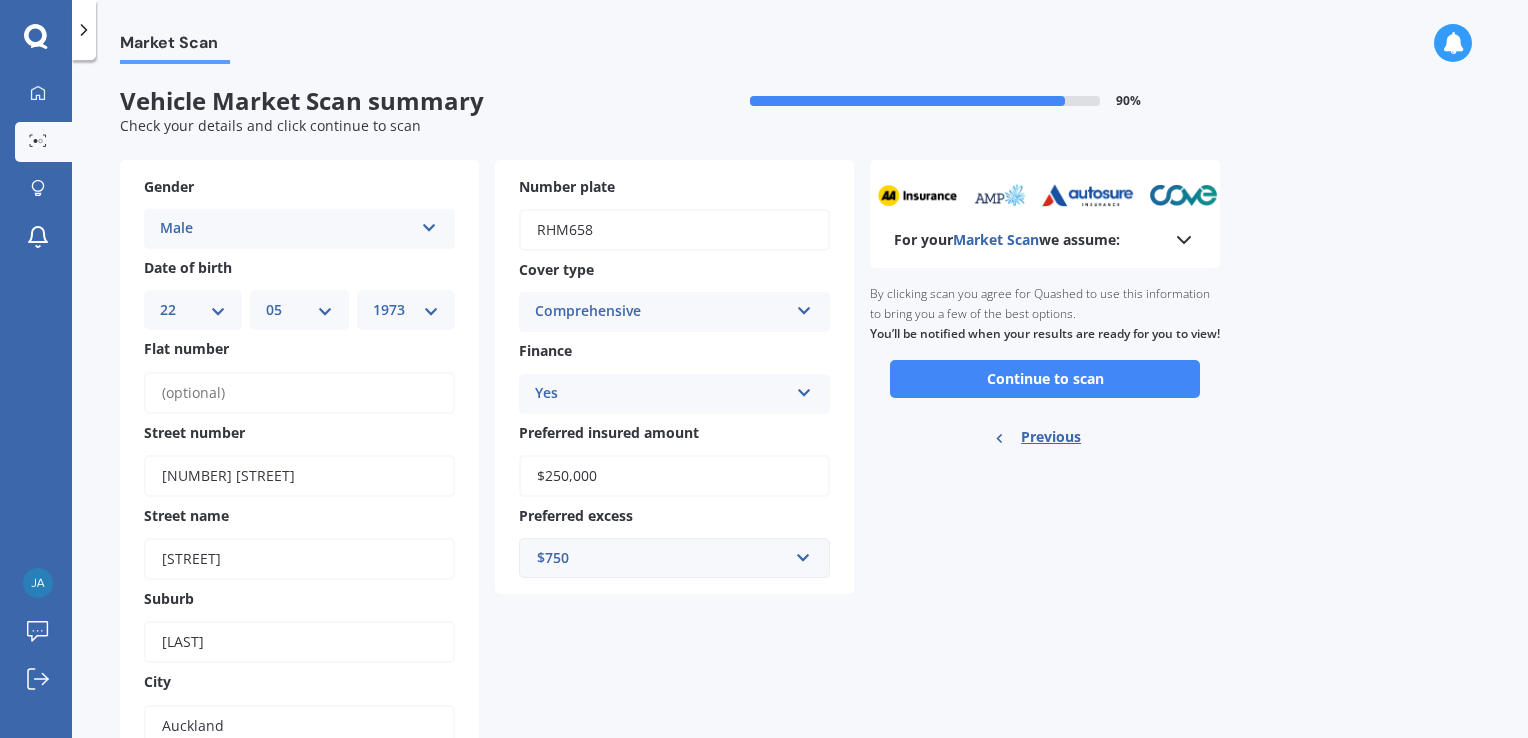 scroll, scrollTop: 0, scrollLeft: 0, axis: both 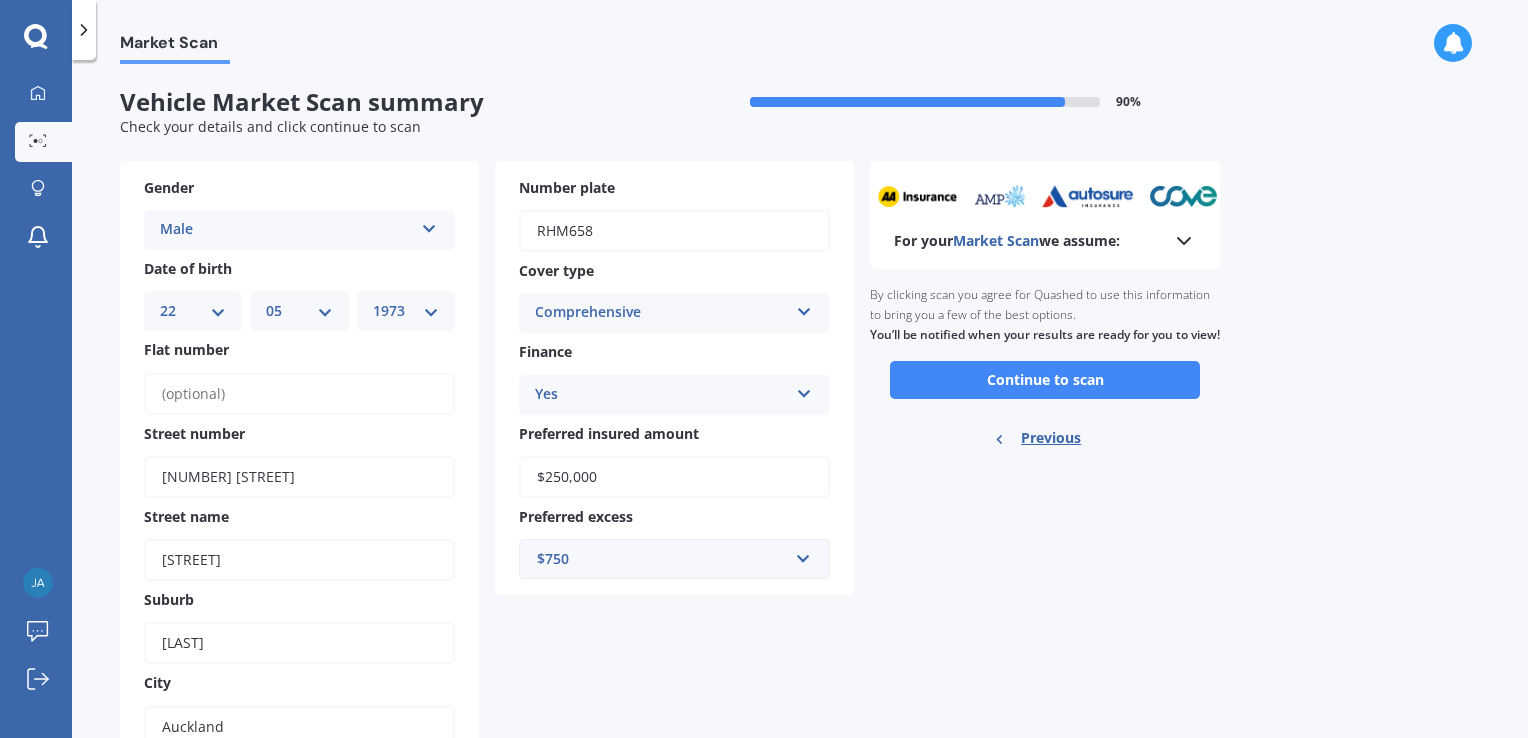 click on "$250,000" at bounding box center [674, 477] 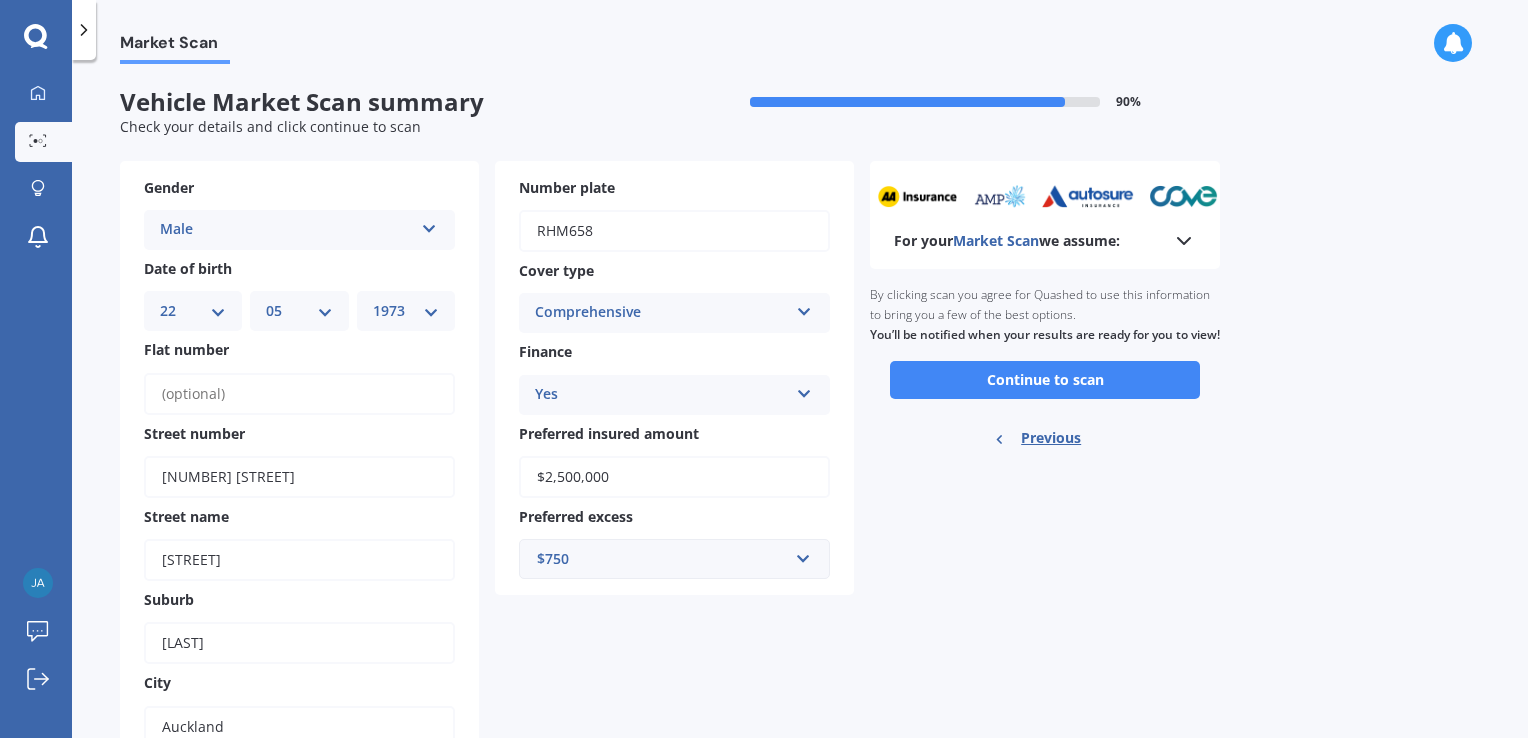 type on "$2,500,000" 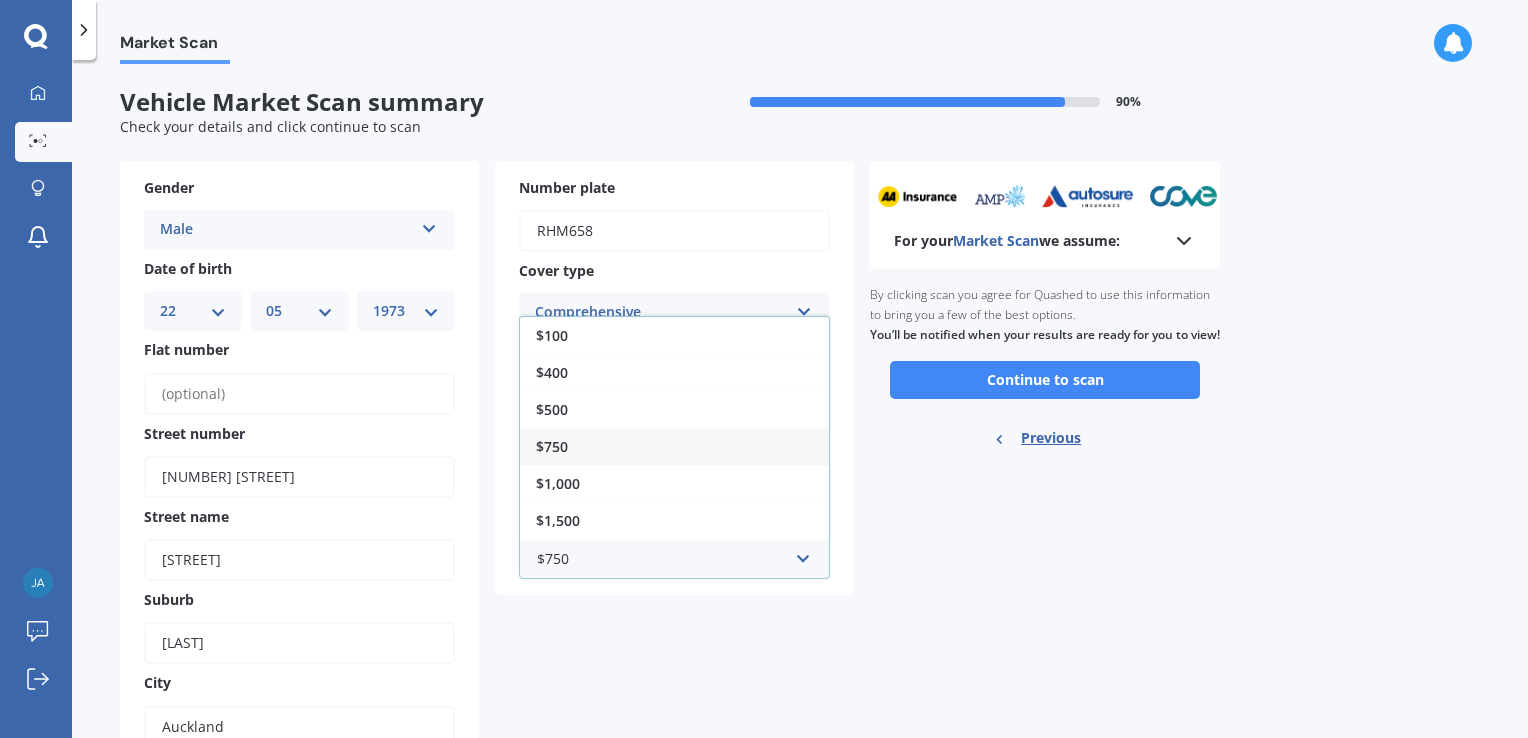 click on "$750" at bounding box center (674, 446) 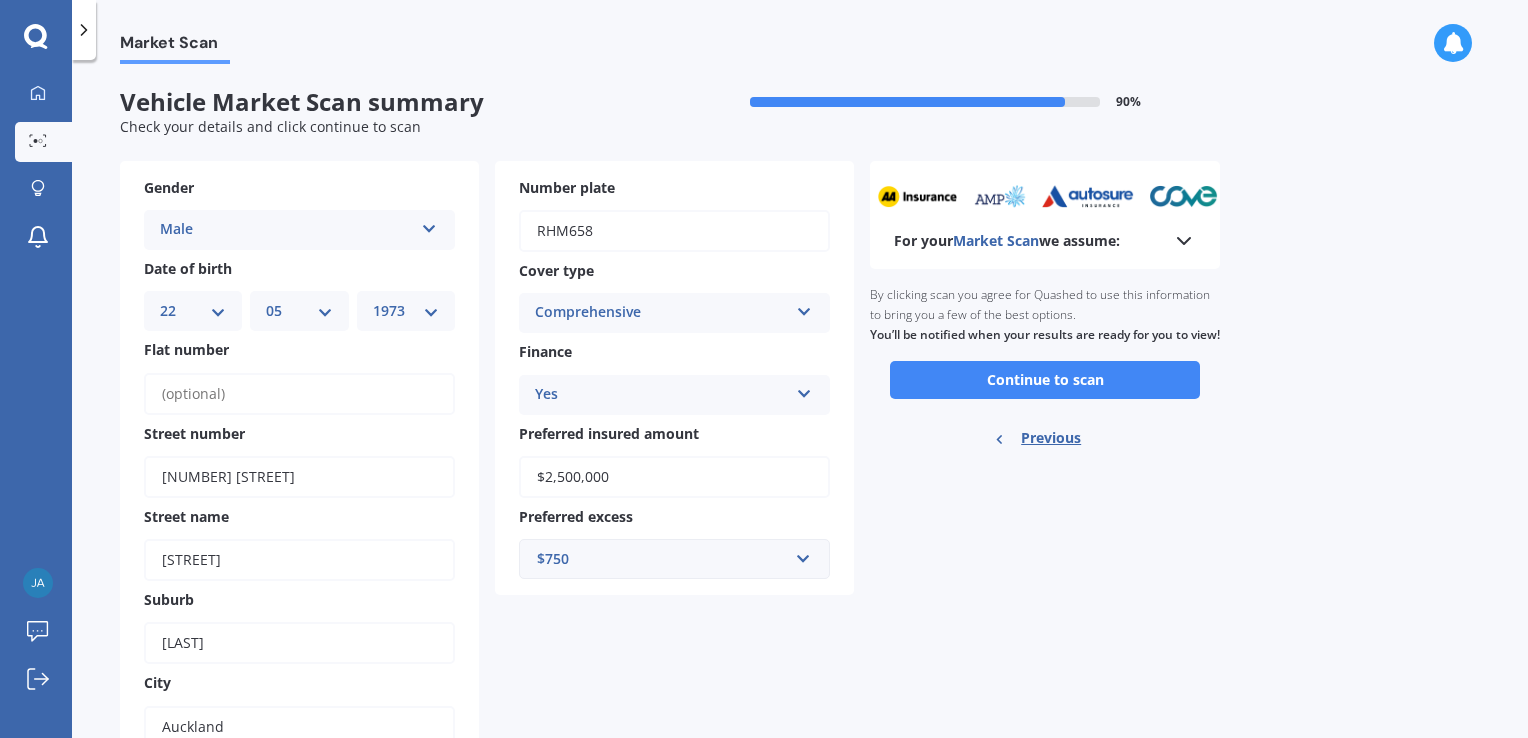 click on "For your  Market Scan  we assume: Ready to go By clicking scan you agree for Quashed to use this information to bring you a few of the best options. You’ll be notified when your results are ready for you to view! Continue to scan Previous" at bounding box center (1045, 626) 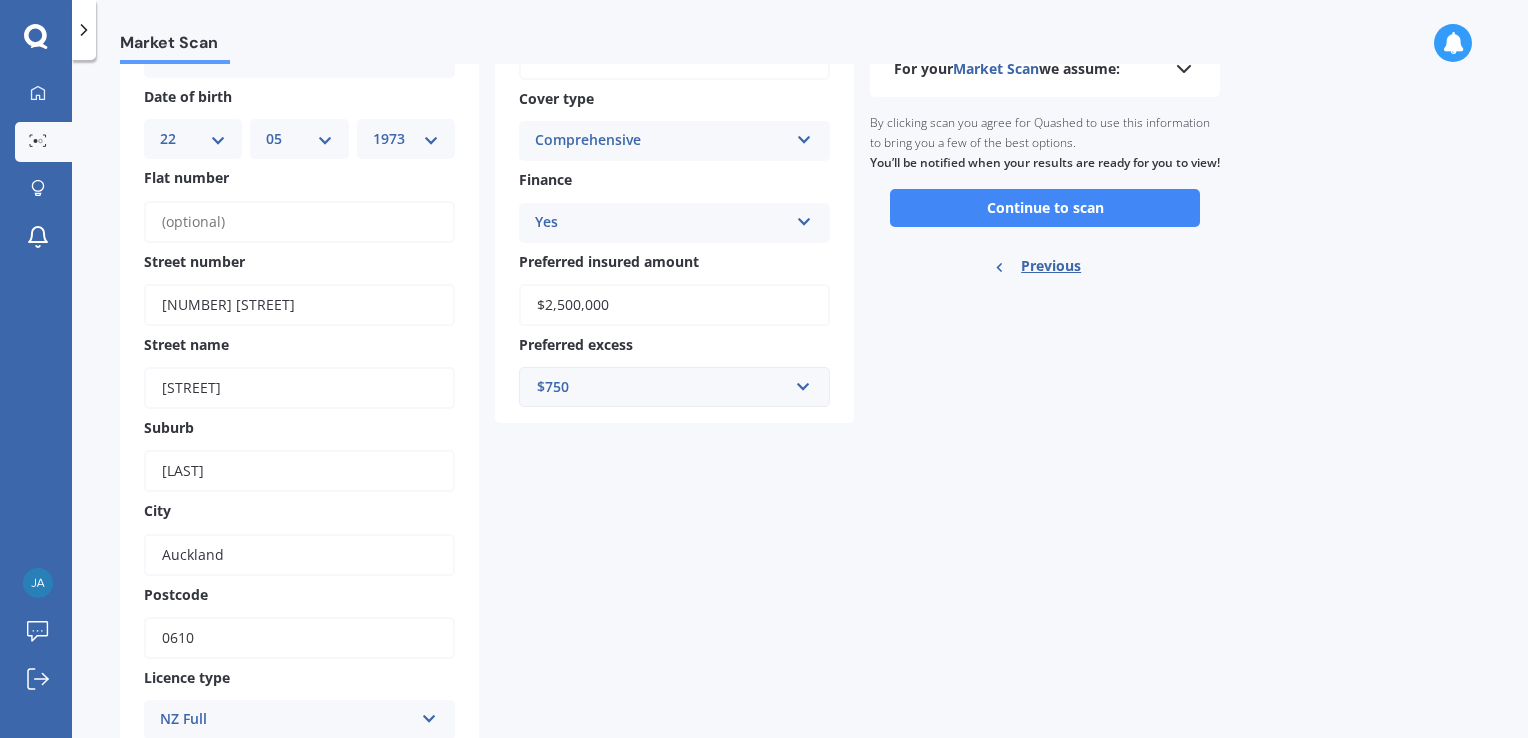 scroll, scrollTop: 0, scrollLeft: 0, axis: both 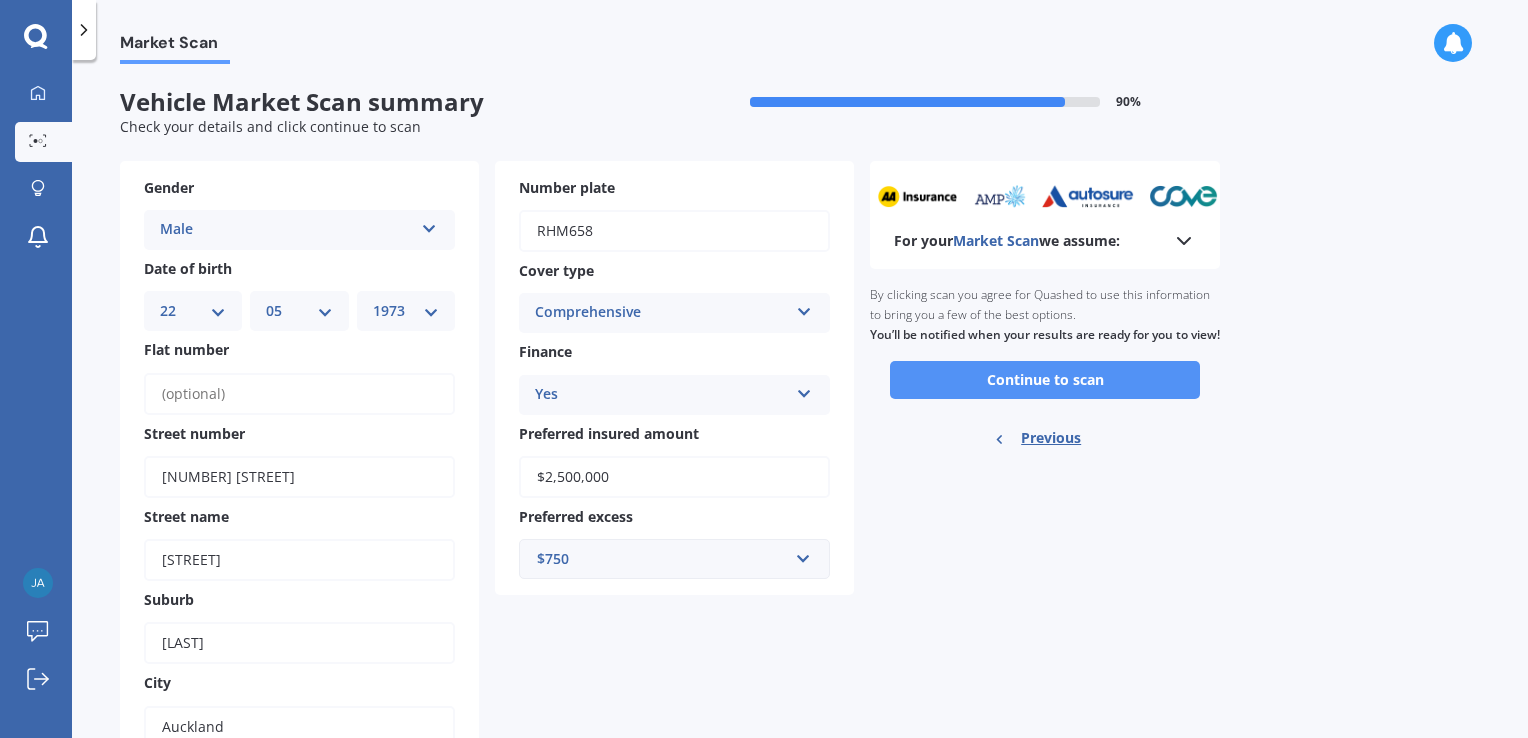 click on "Continue to scan" at bounding box center [1045, 380] 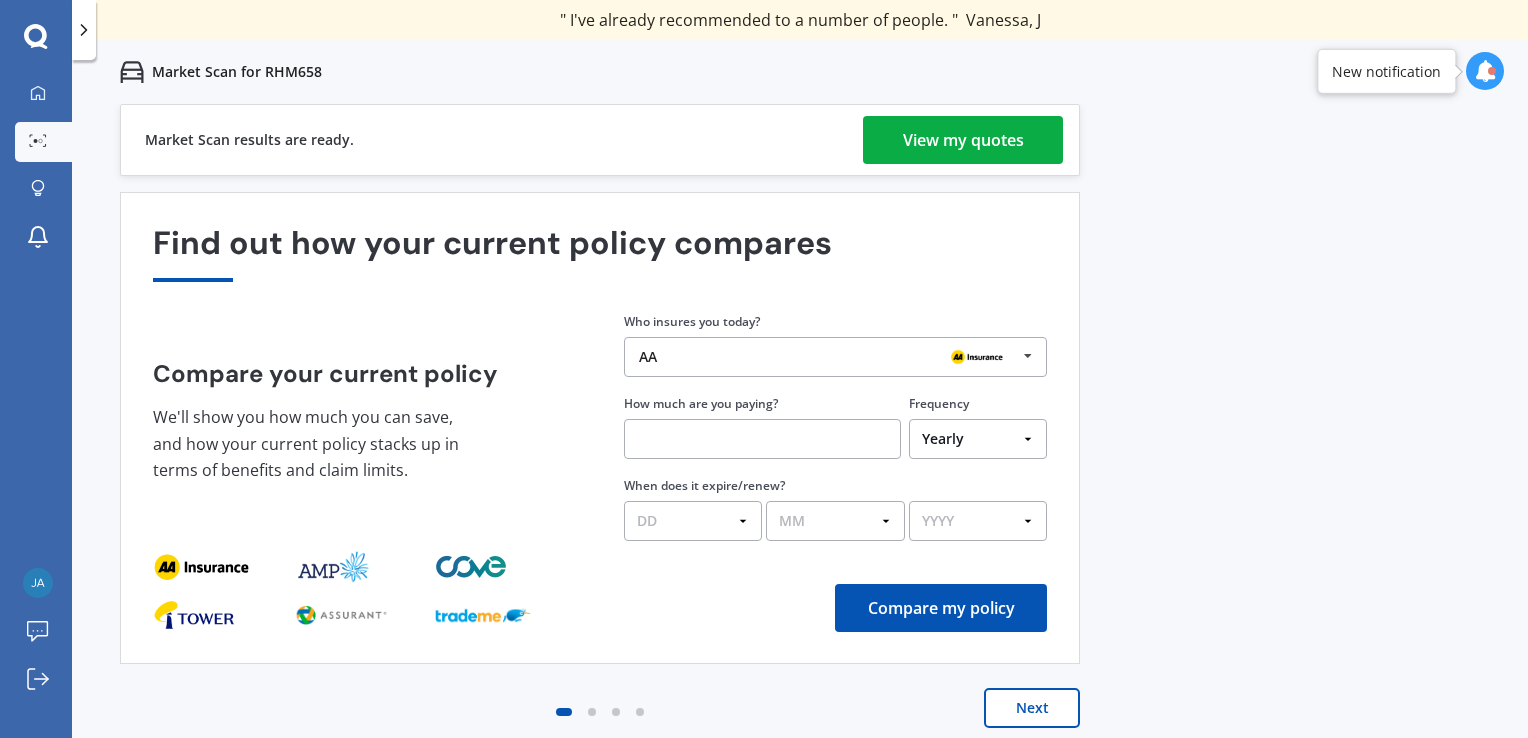 click on "View my quotes" at bounding box center [963, 140] 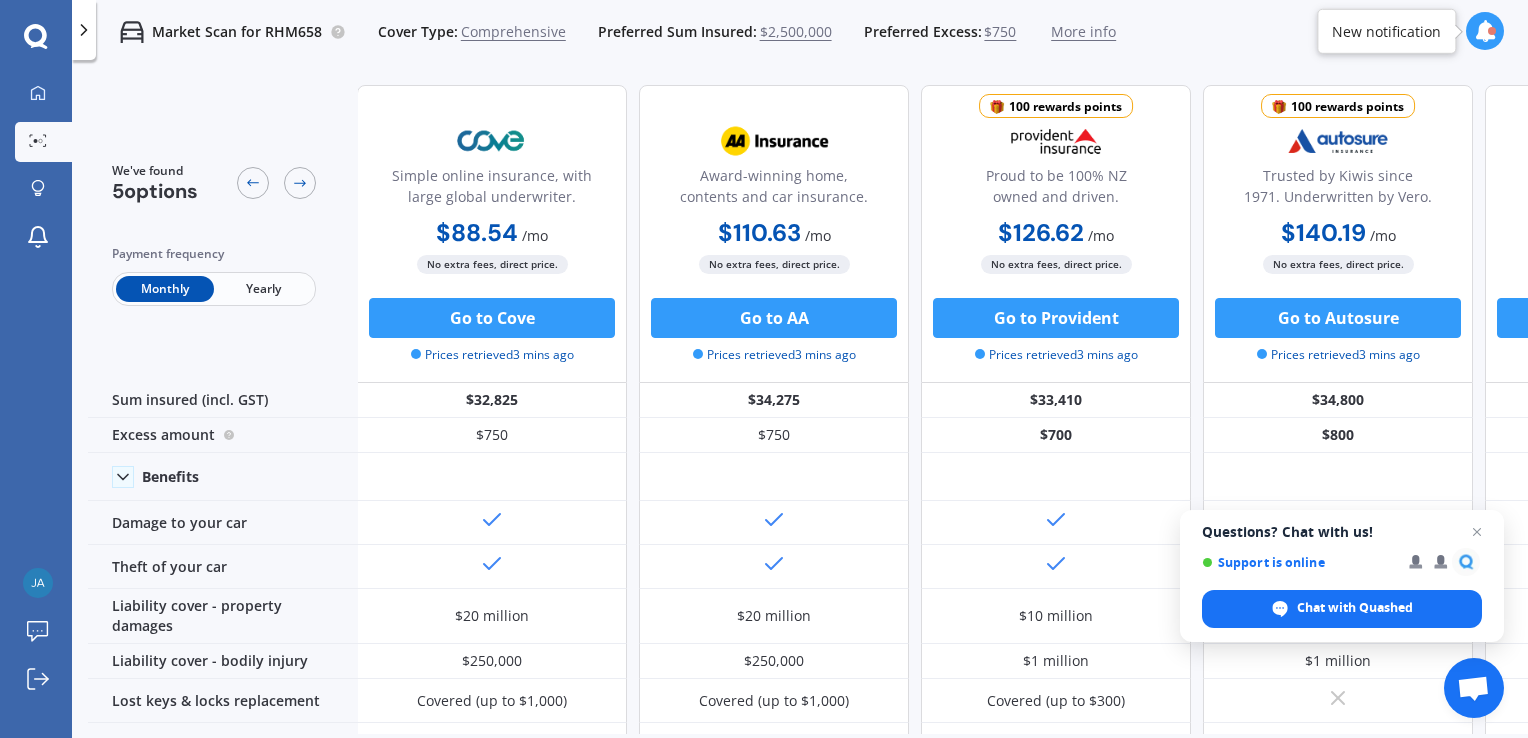scroll, scrollTop: 0, scrollLeft: 0, axis: both 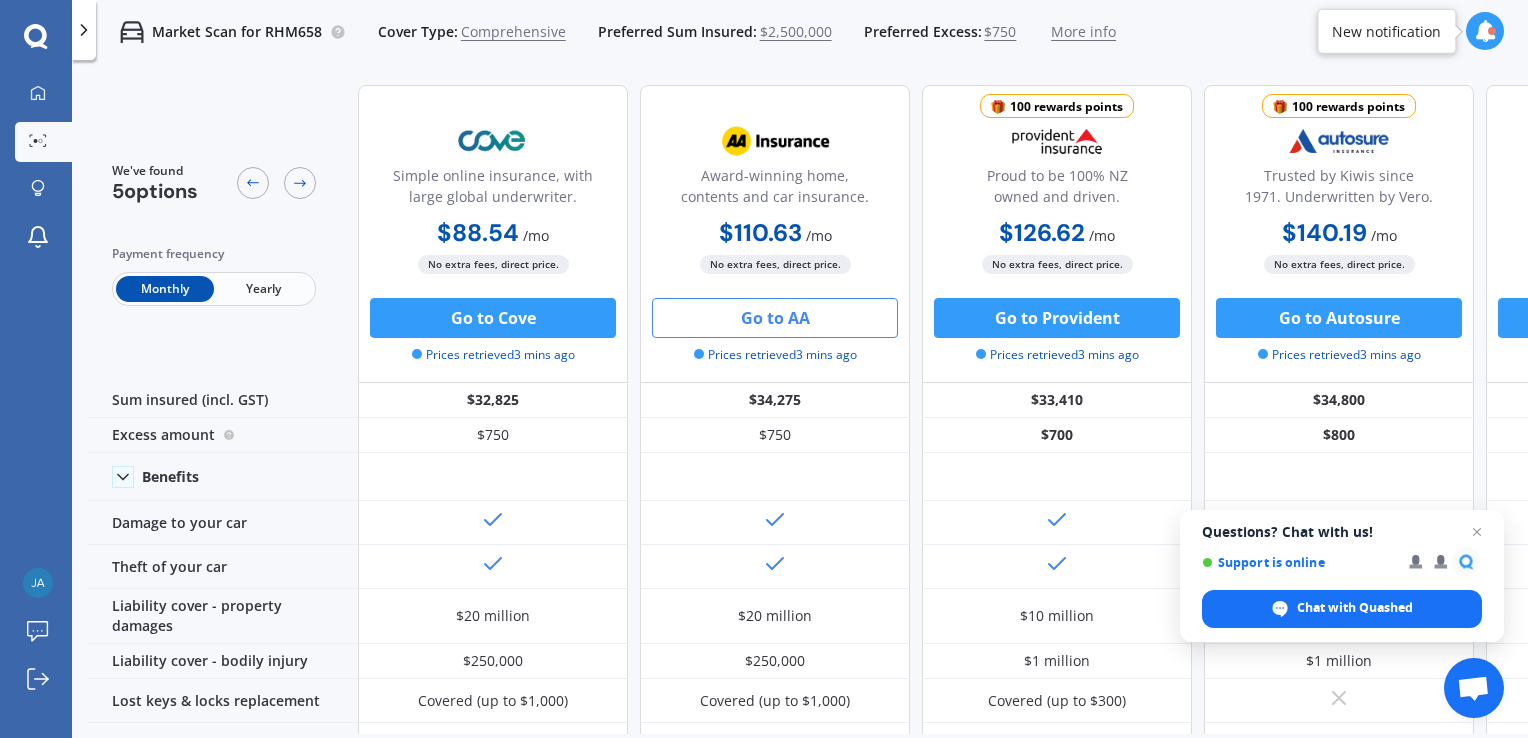 click on "Go to AA" at bounding box center [775, 318] 